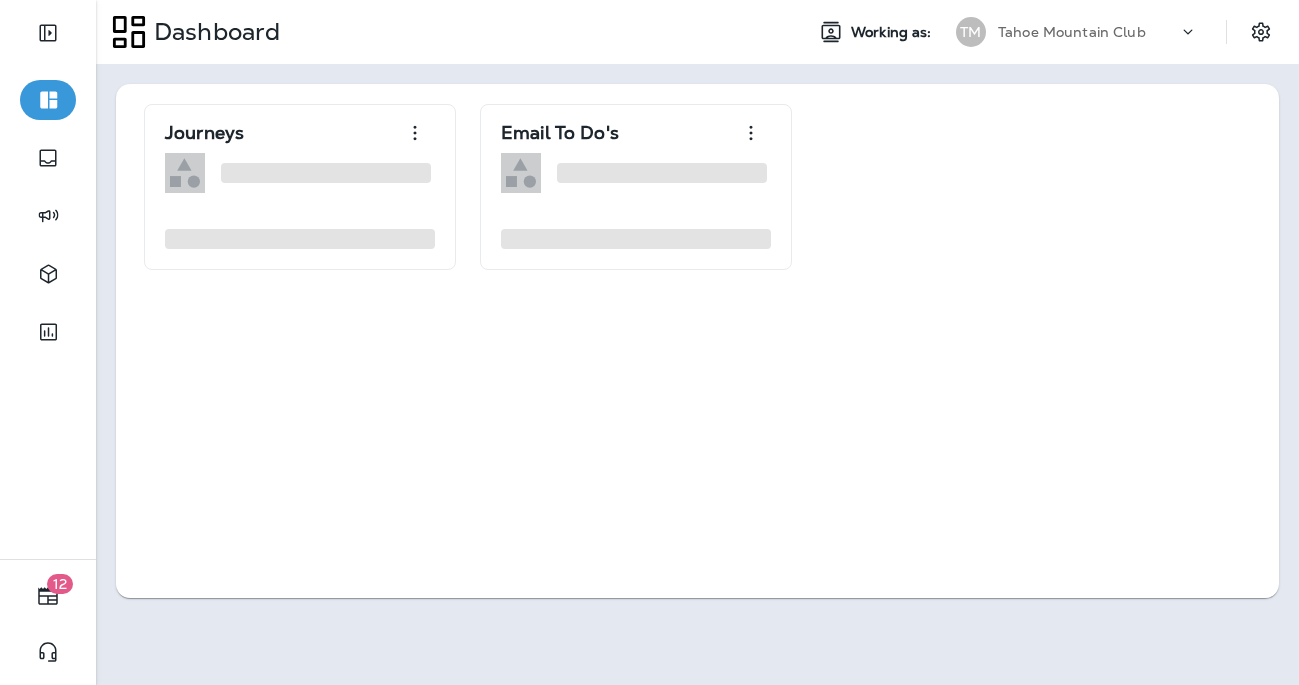 scroll, scrollTop: 0, scrollLeft: 0, axis: both 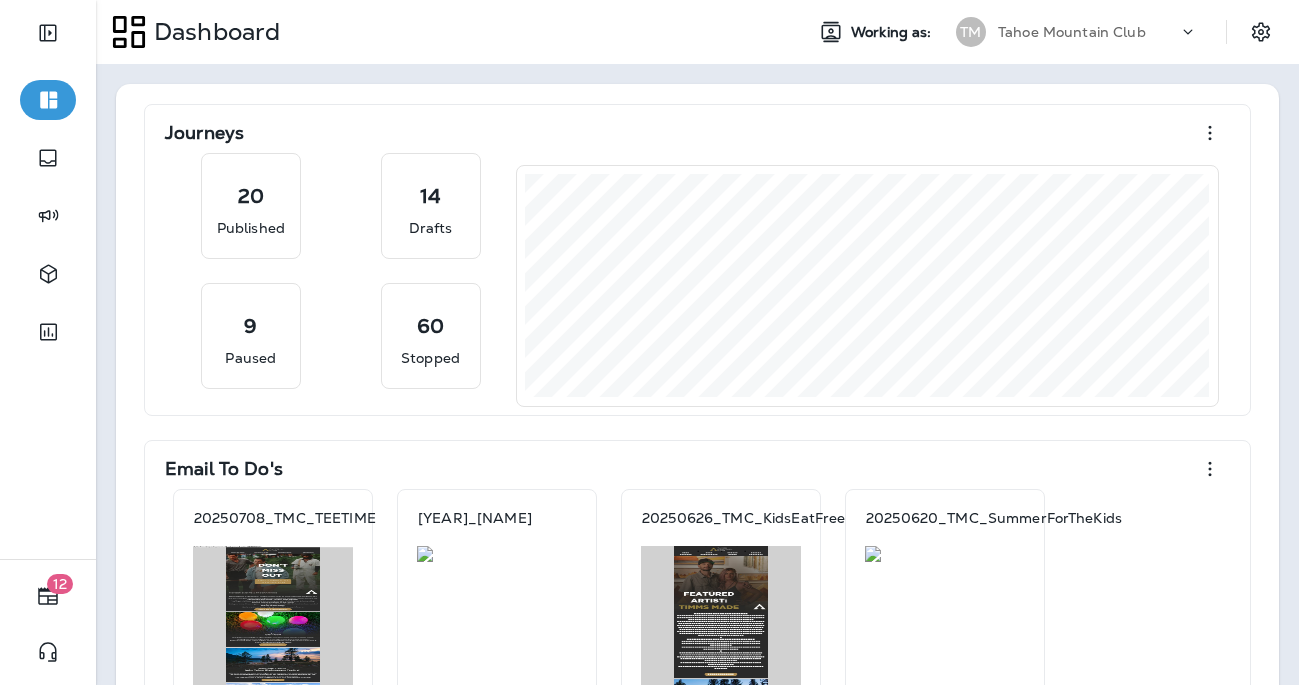 click on "Templates" at bounding box center (67, 66) 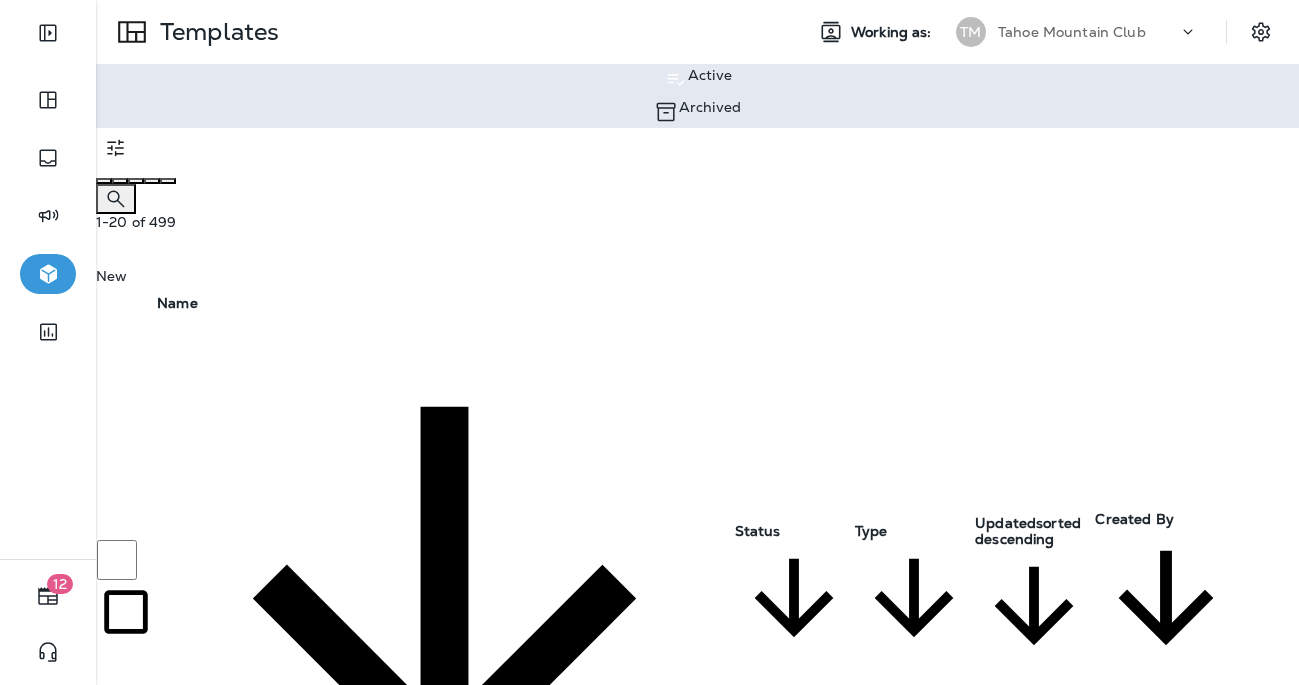 click 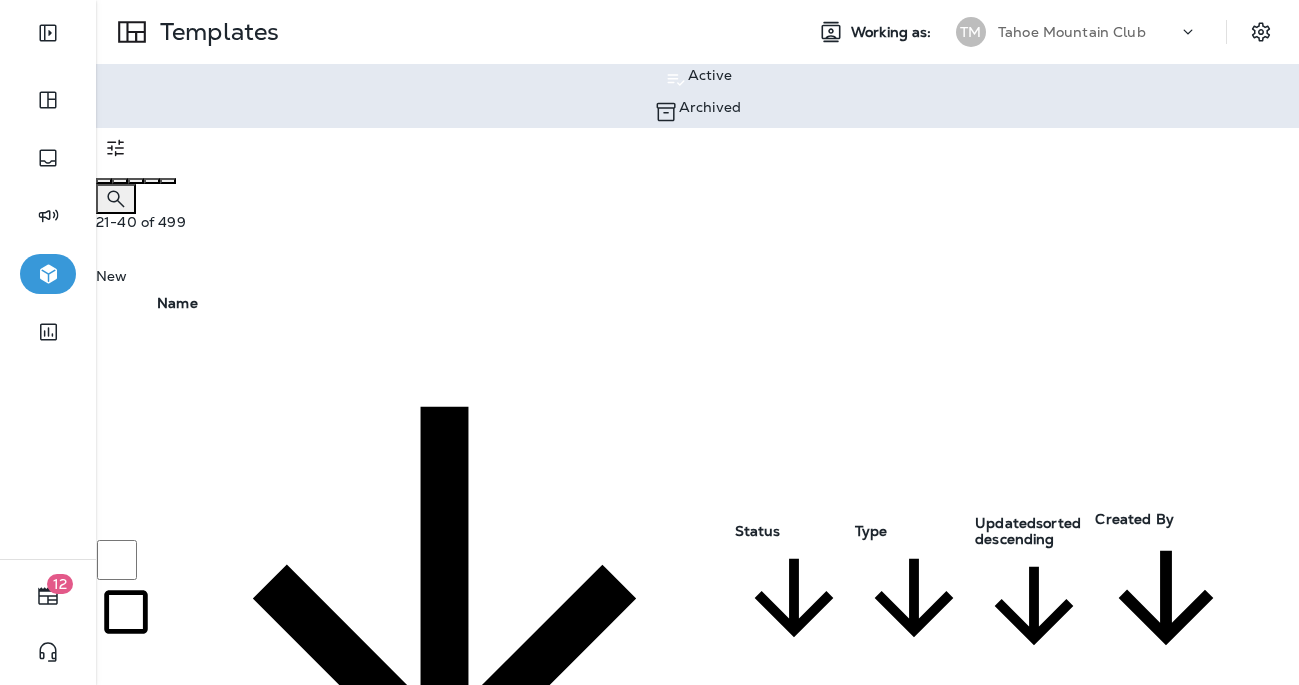 click 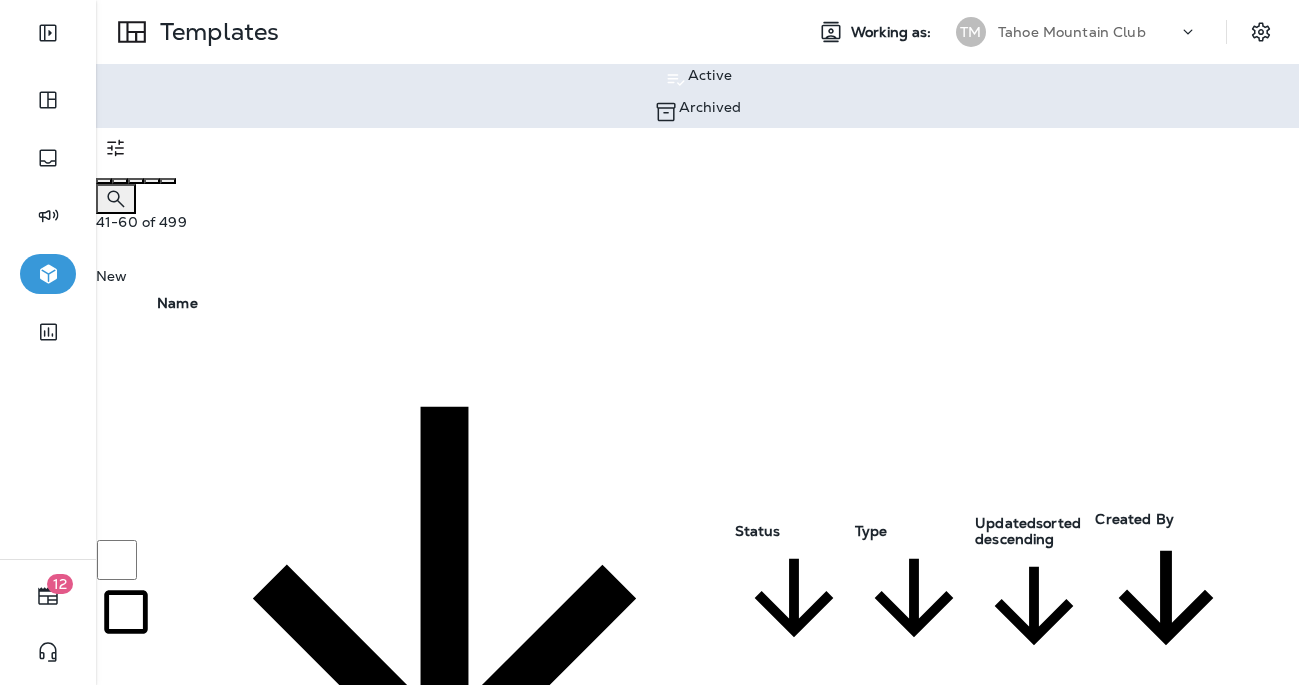 click 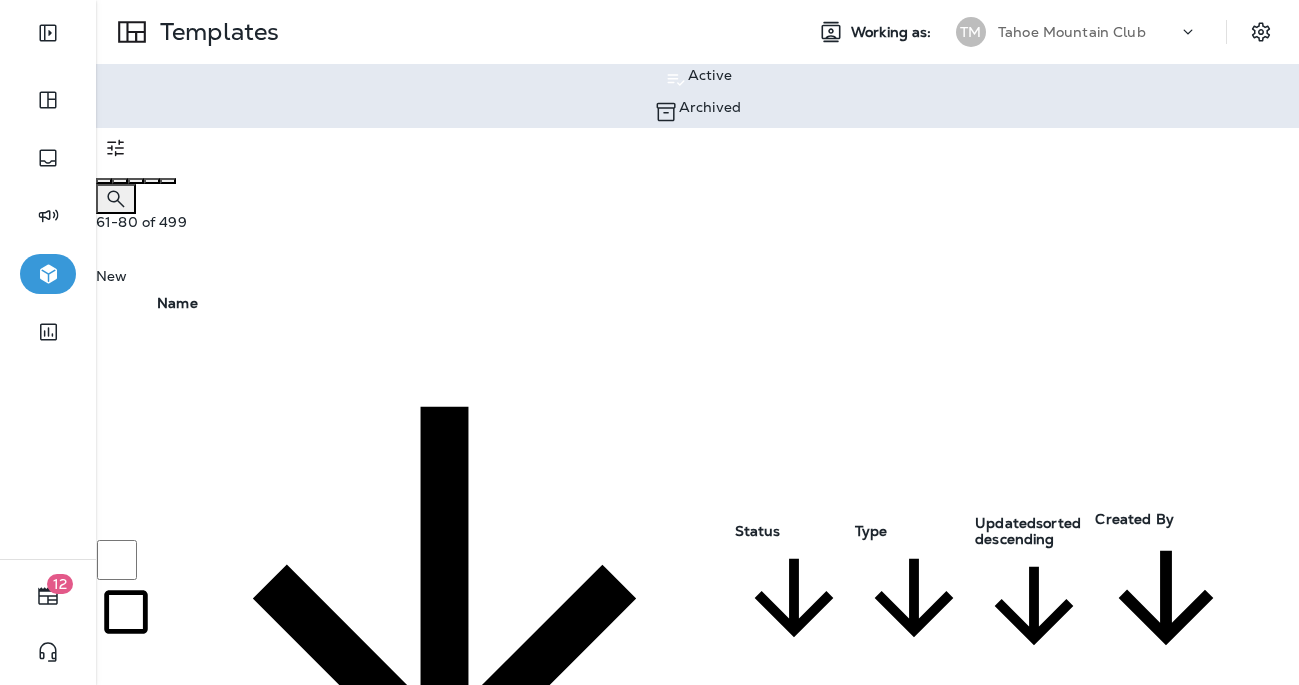 click 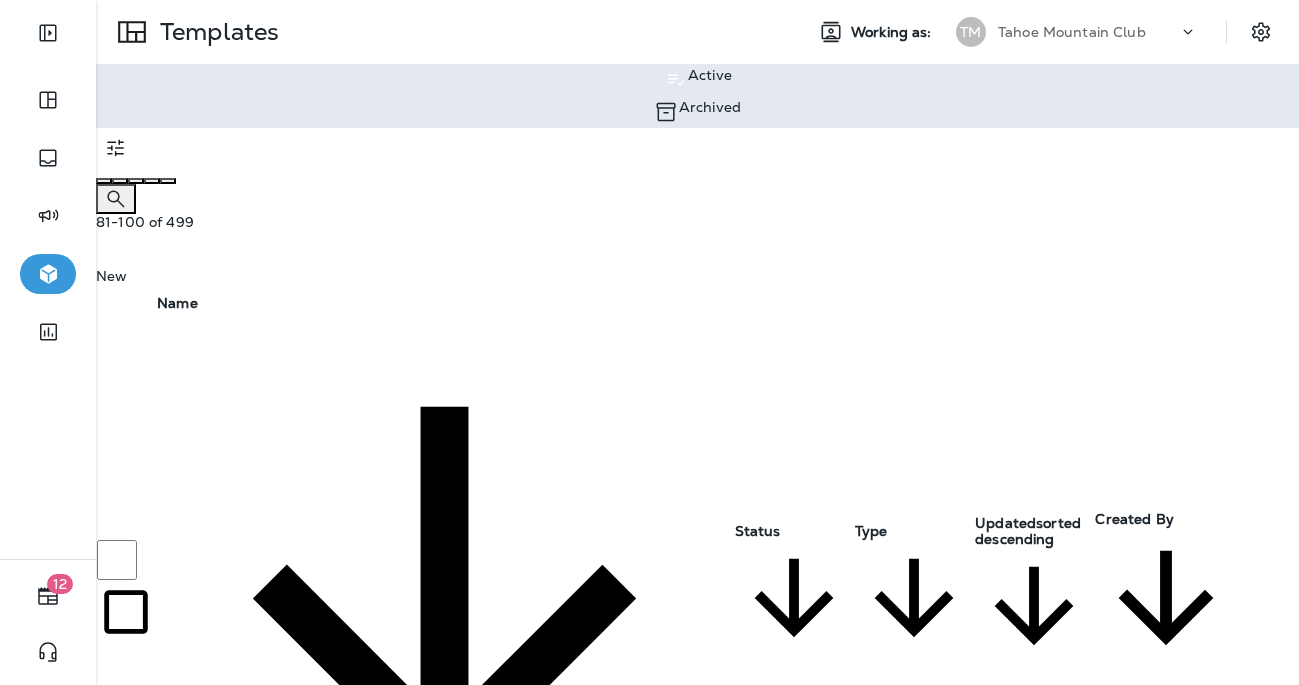 click 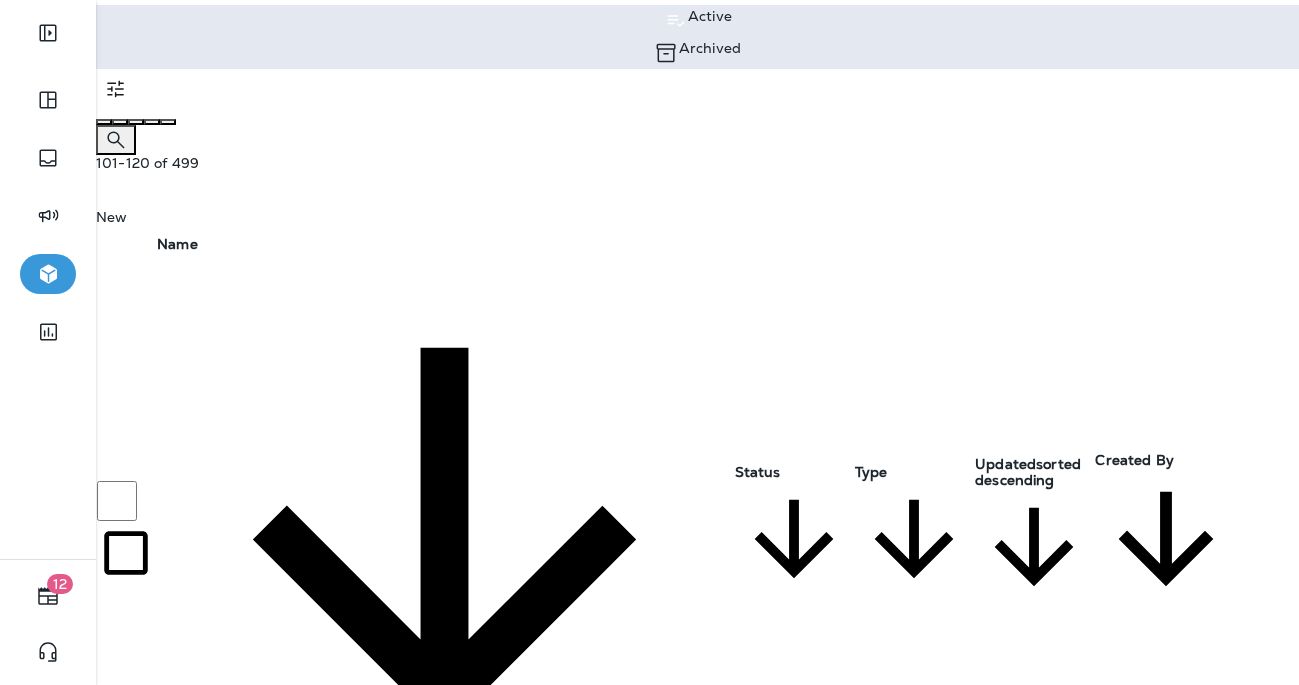 scroll, scrollTop: 58, scrollLeft: 0, axis: vertical 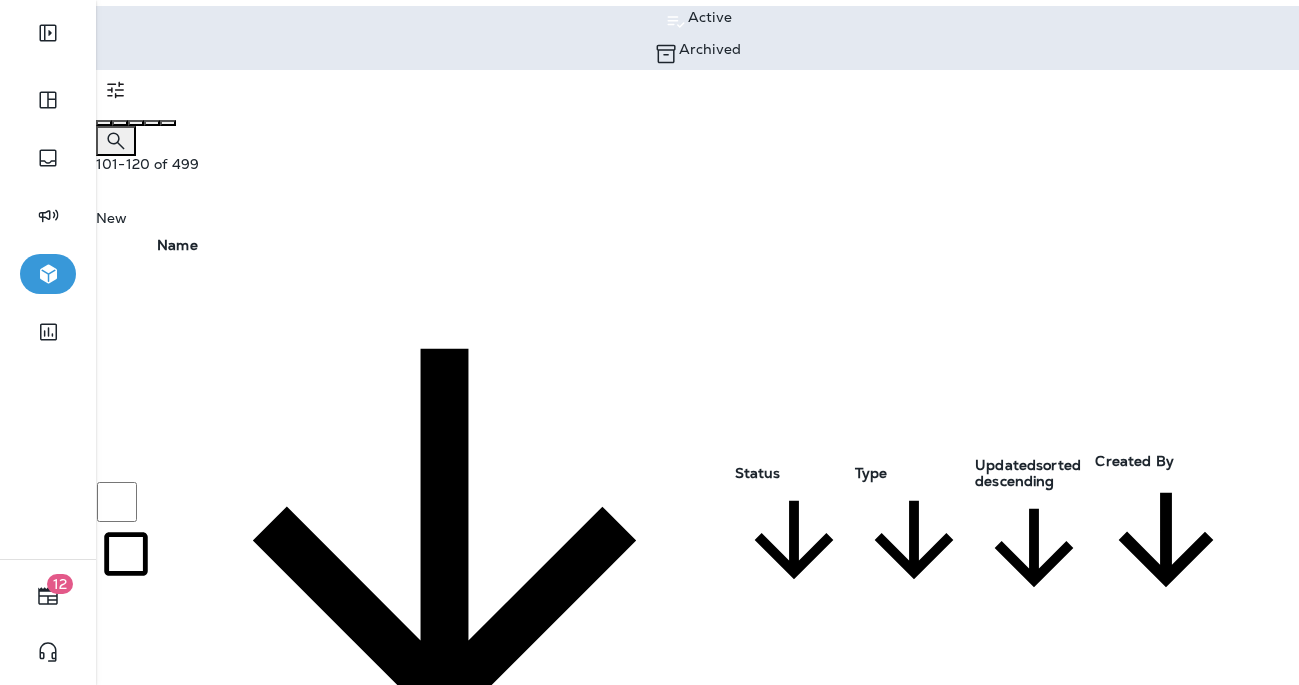 click 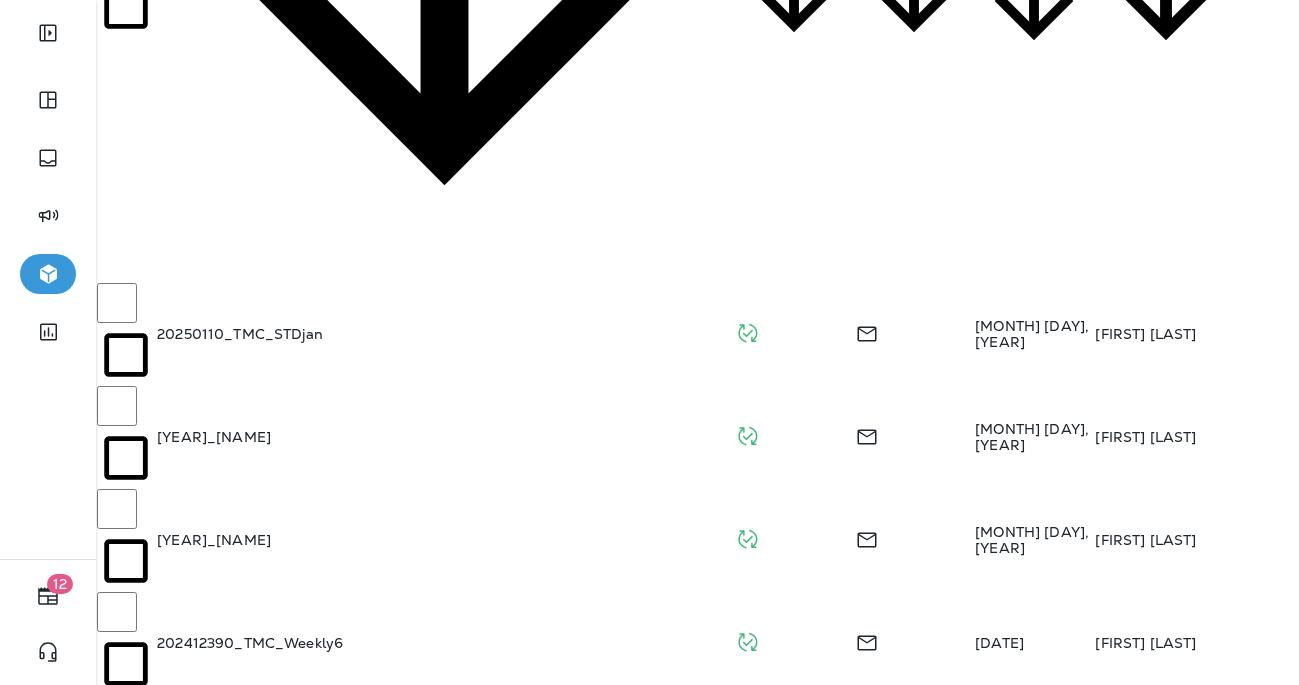 scroll, scrollTop: 599, scrollLeft: 0, axis: vertical 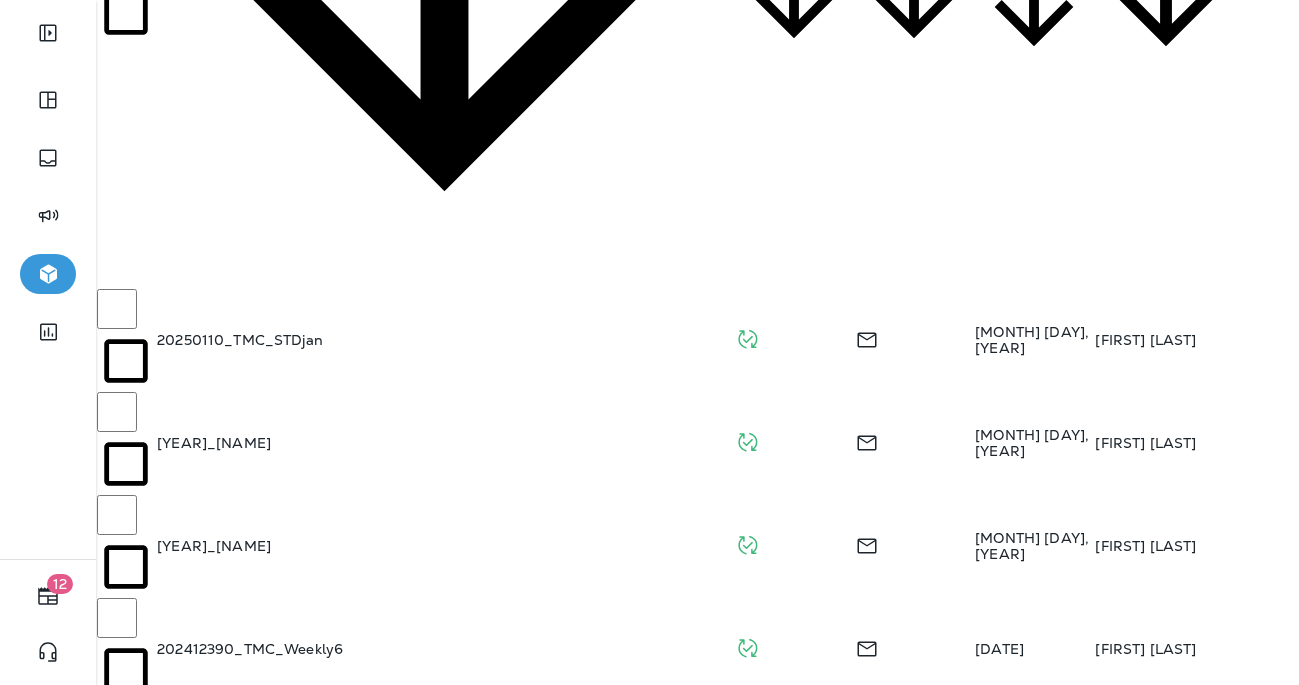 click on "20241206_TMC_STDHolidayevents" at bounding box center (280, 1209) 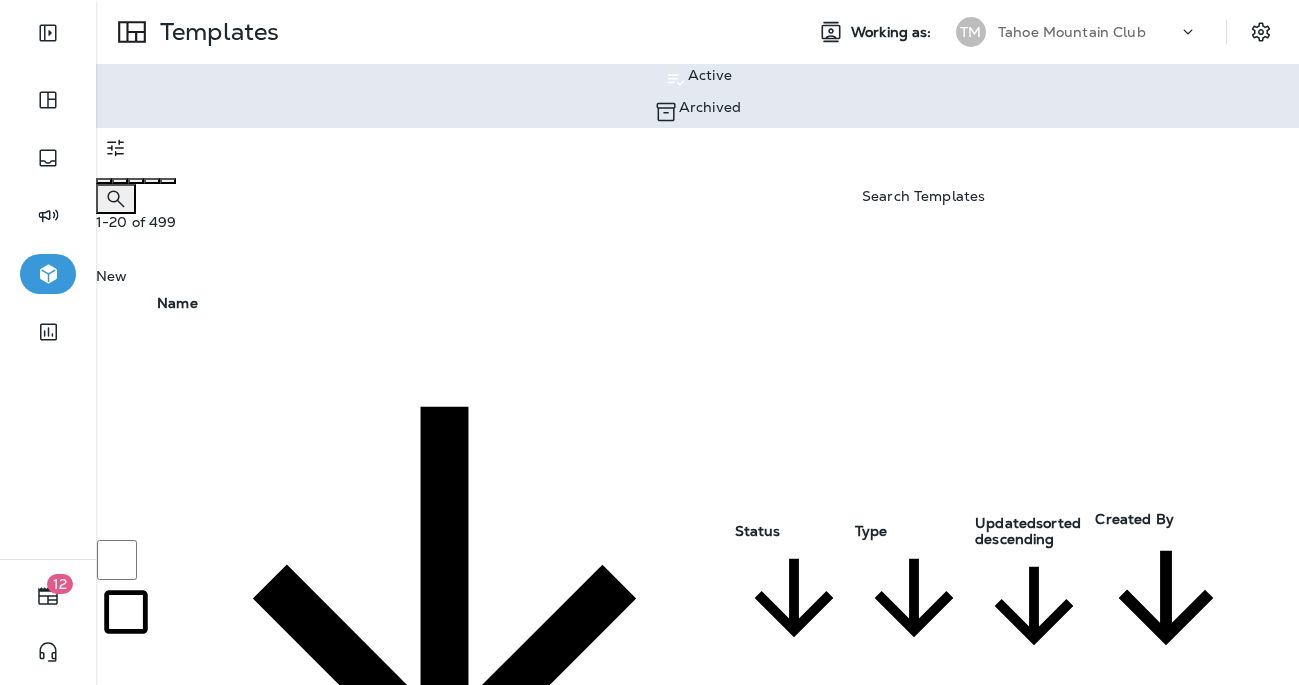 click at bounding box center (116, 199) 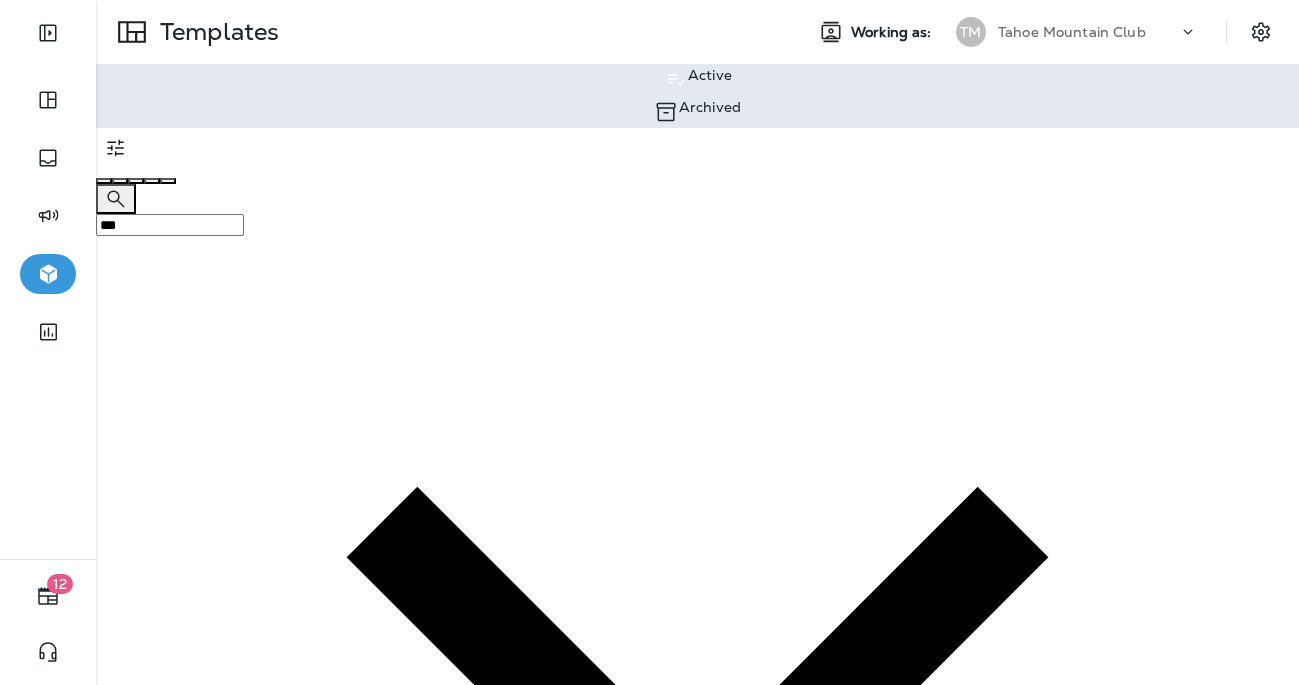 type on "***" 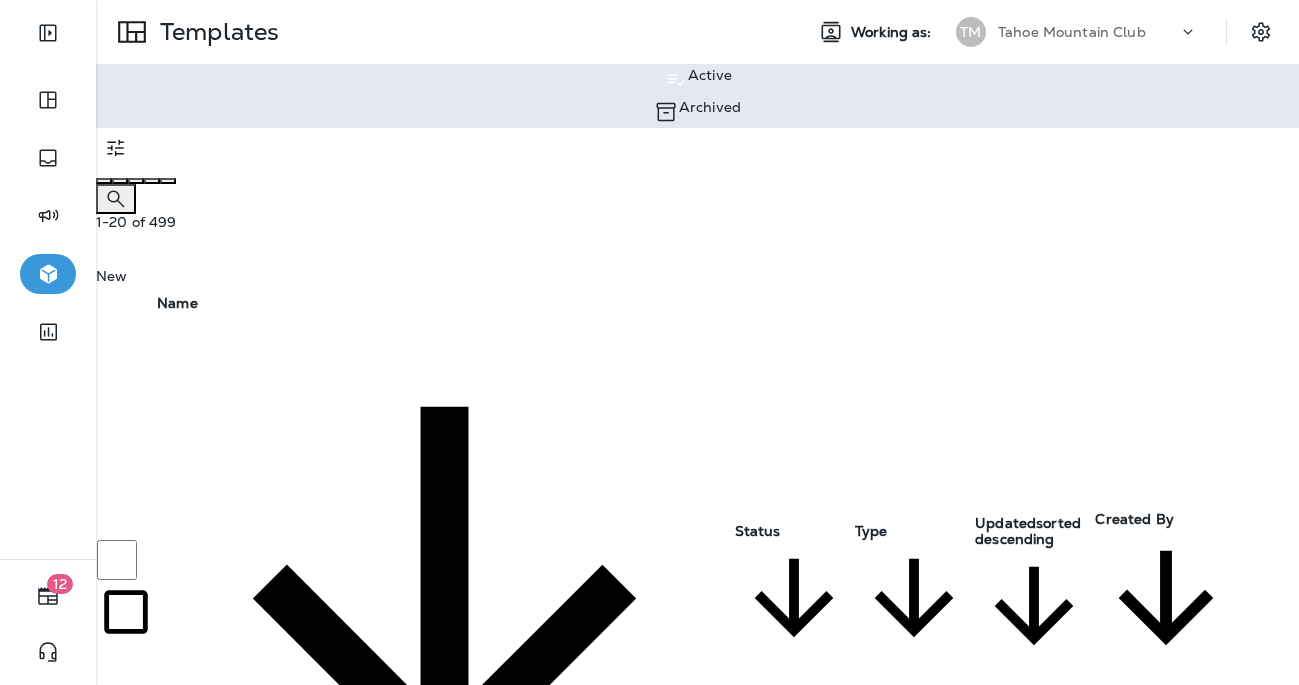 click 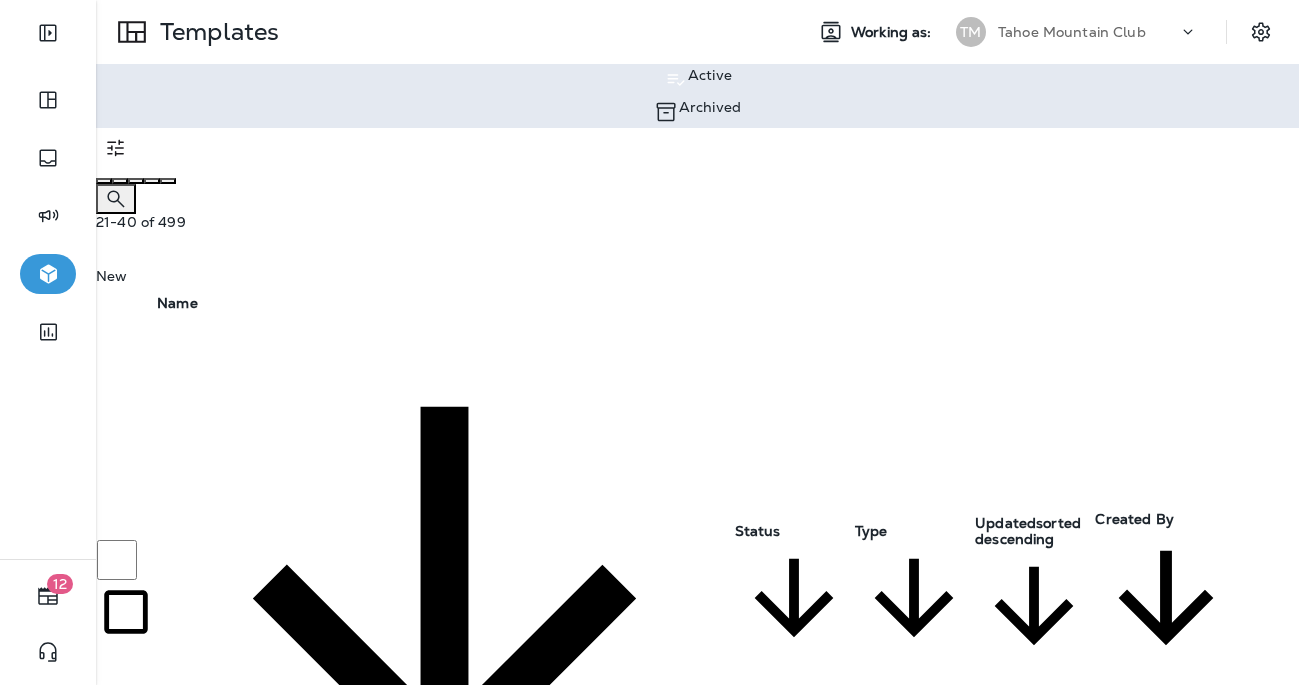 click 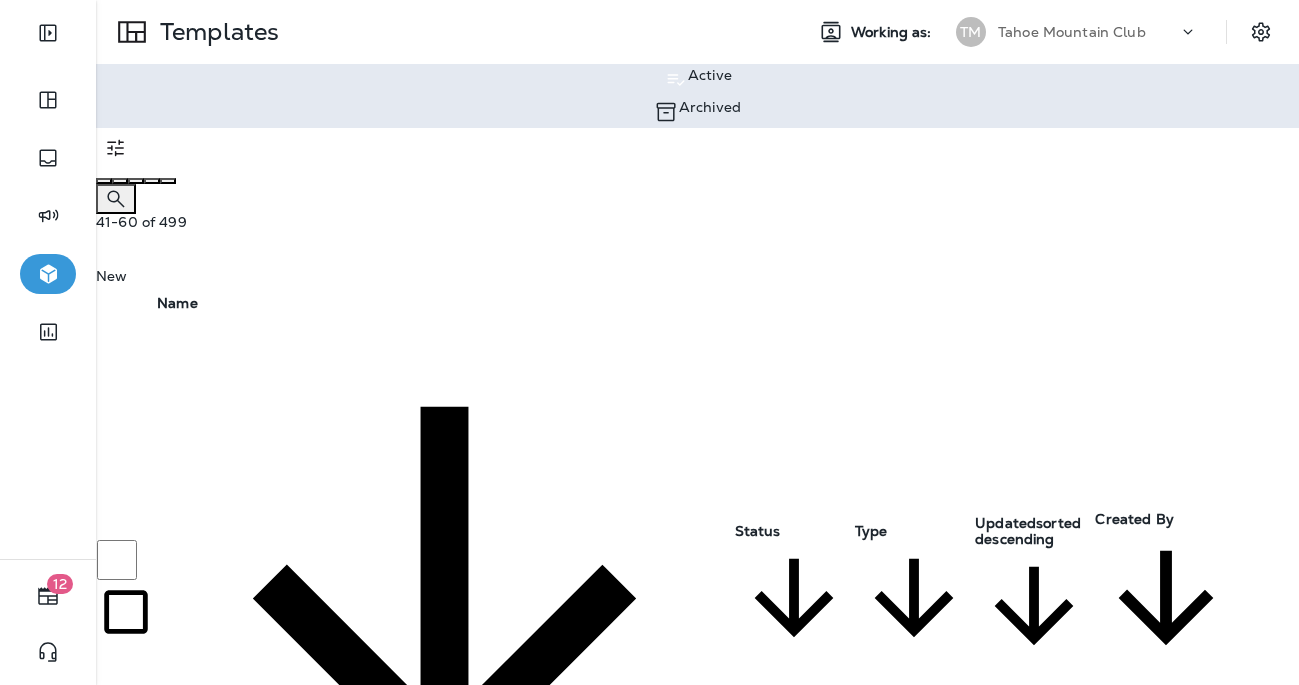click 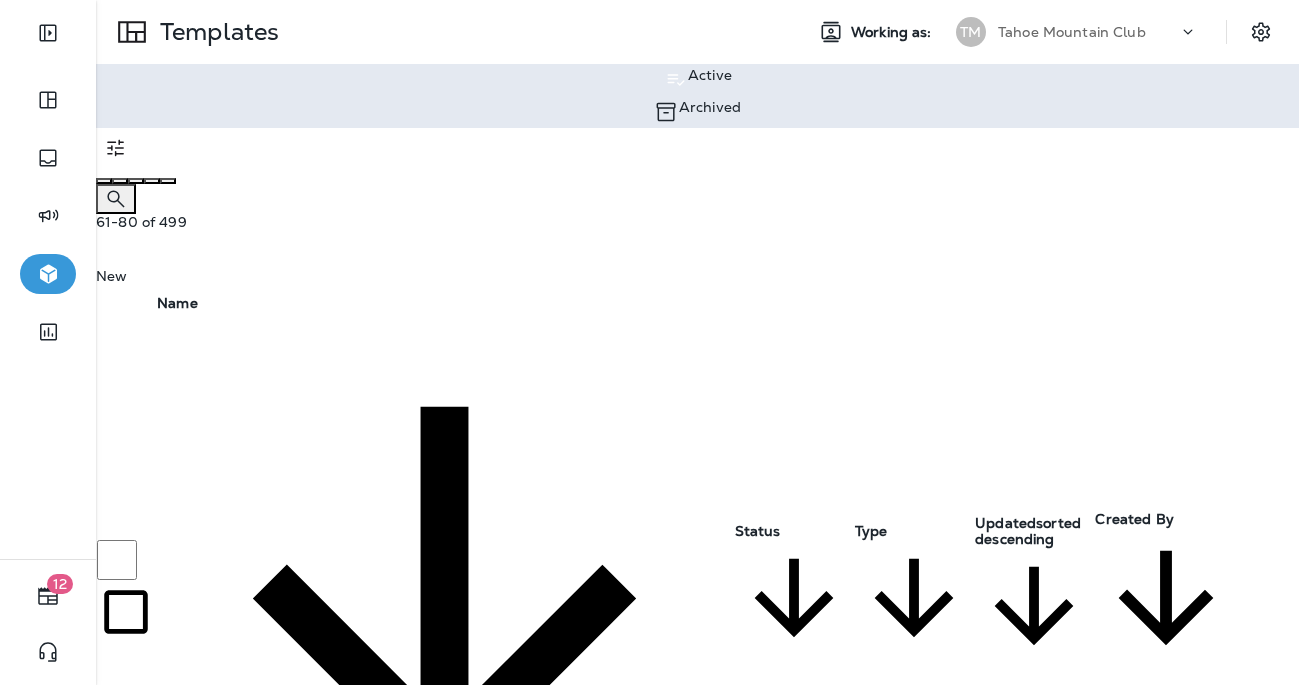 click 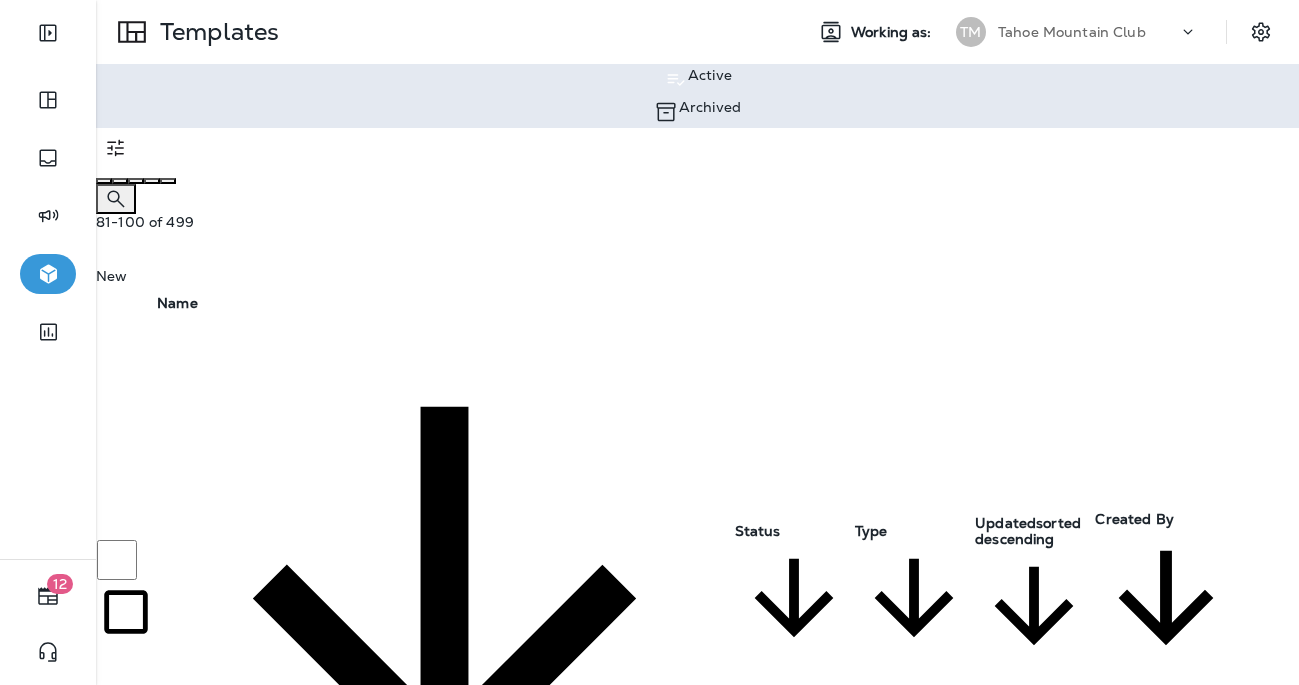 click 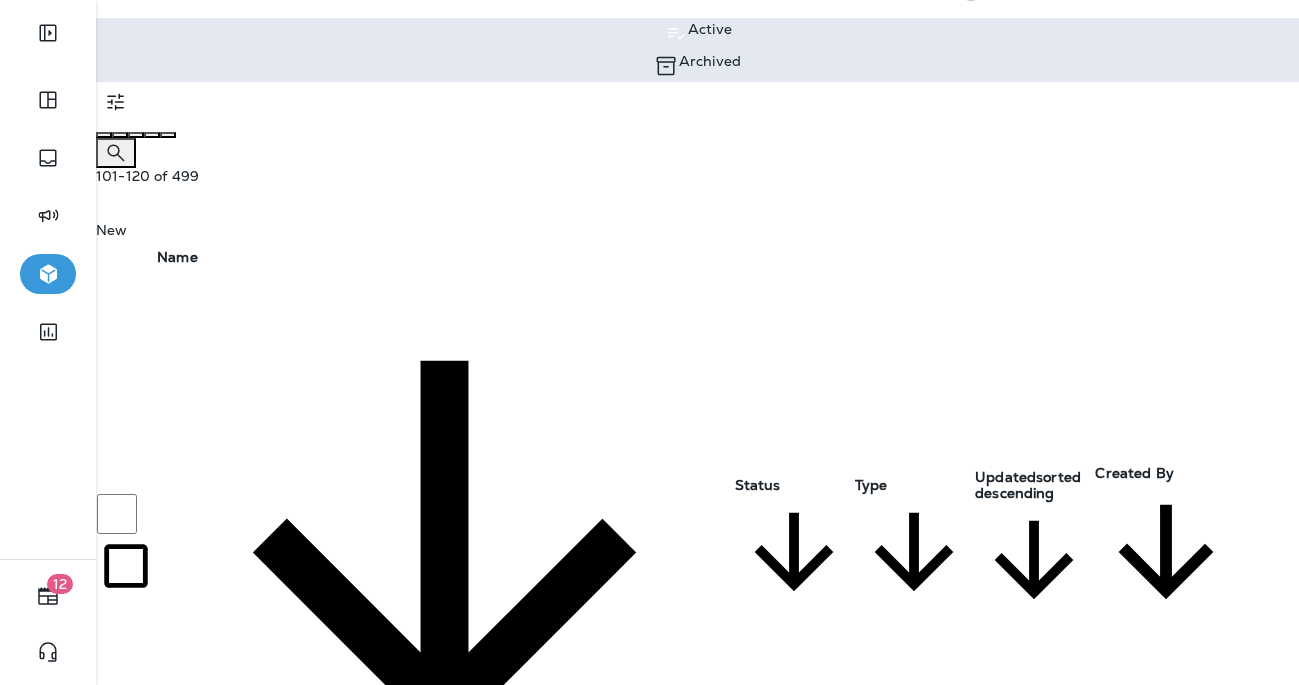 scroll, scrollTop: 1, scrollLeft: 0, axis: vertical 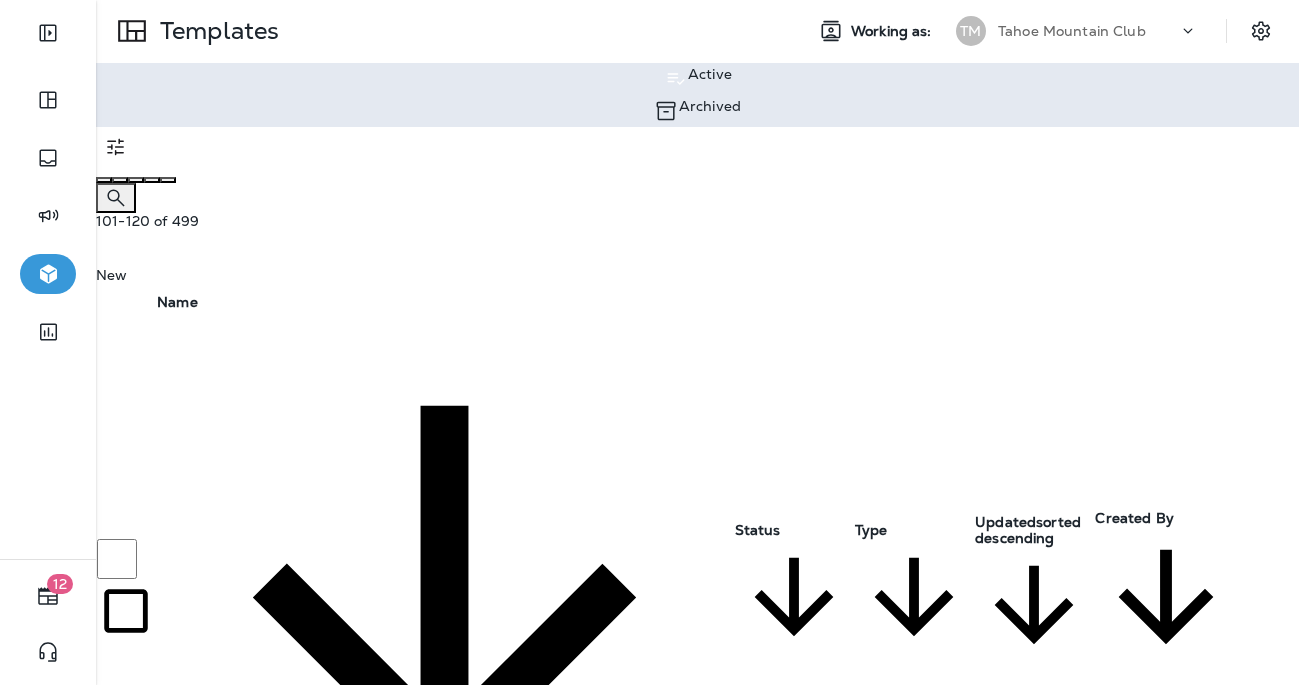 click 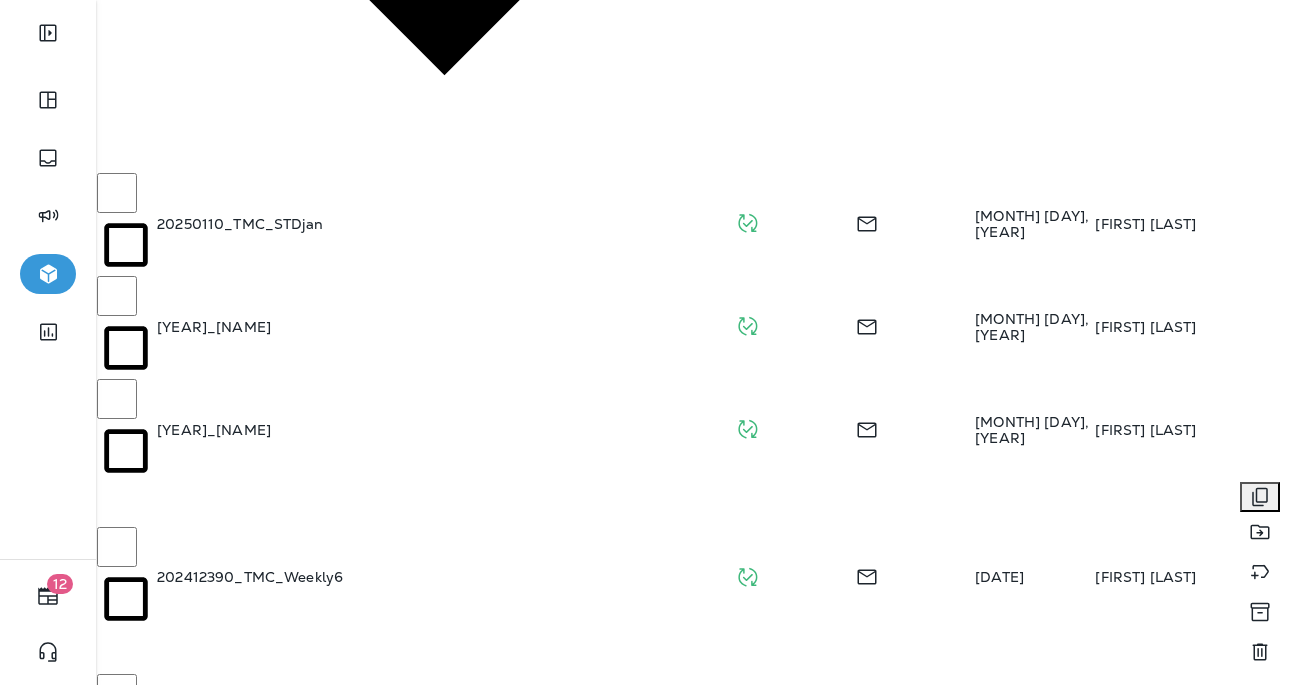 scroll, scrollTop: 796, scrollLeft: 0, axis: vertical 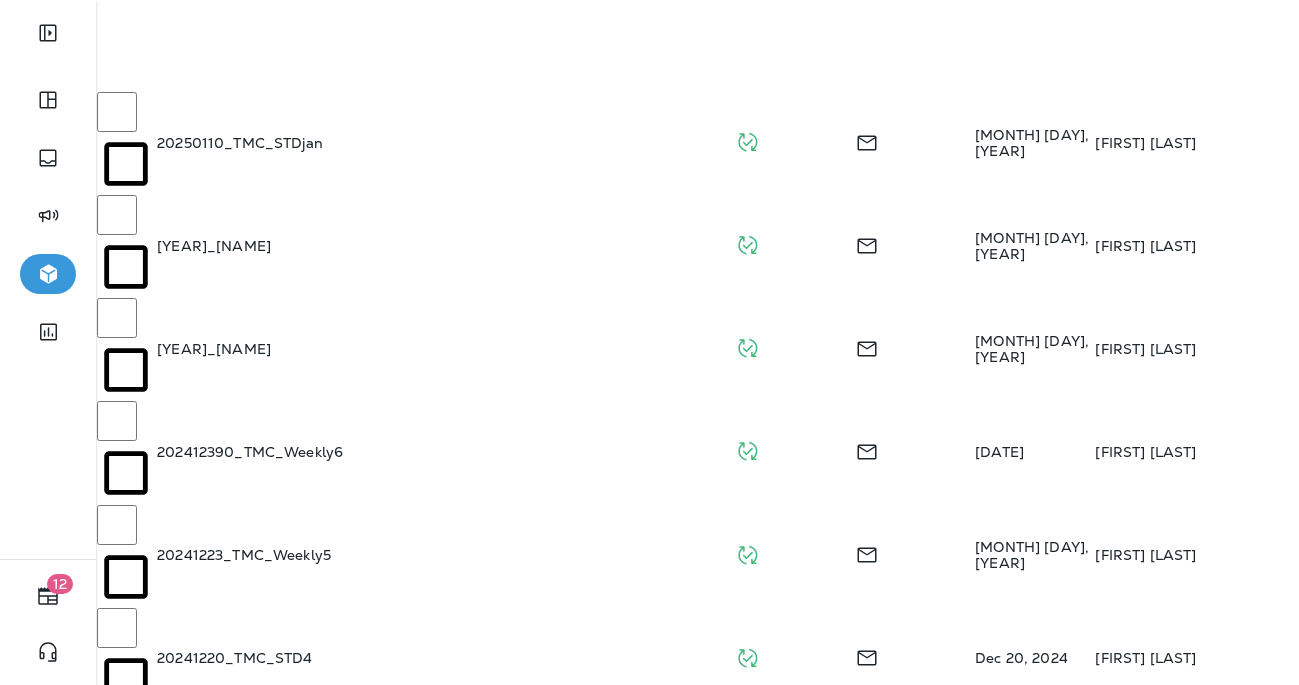 click on "20241115_TMC_Save the date sipandshop" at bounding box center [303, 1734] 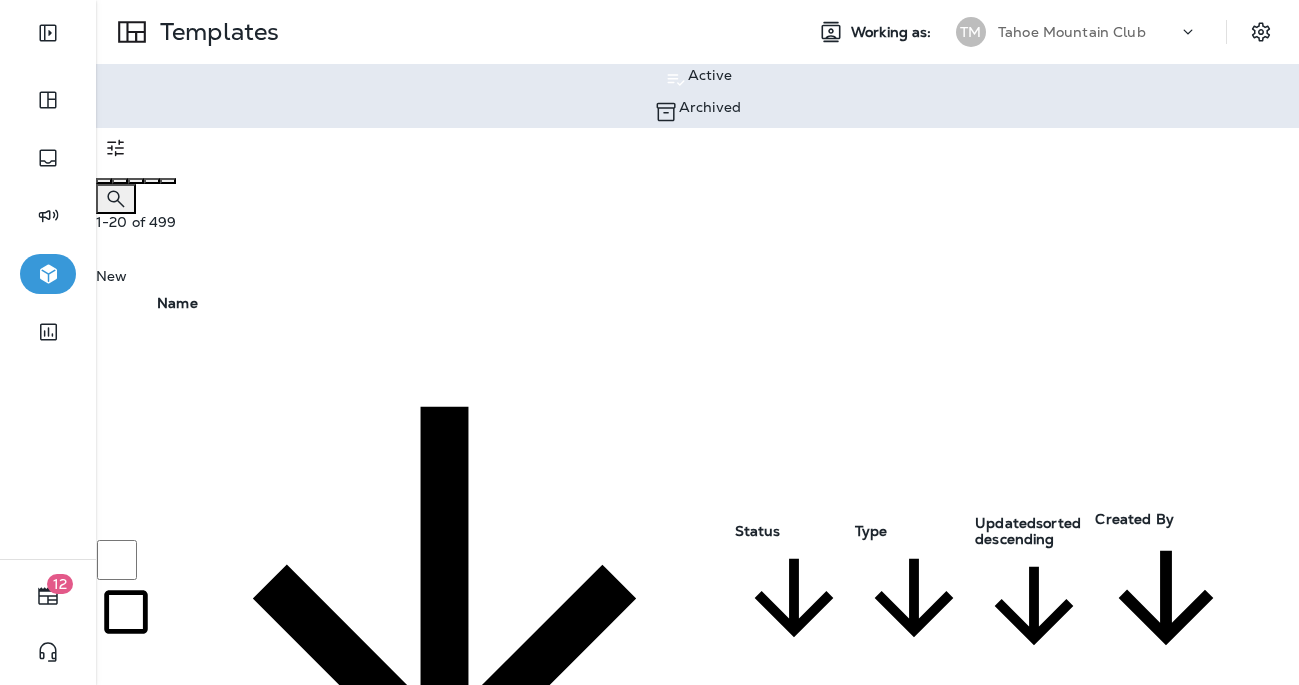 click 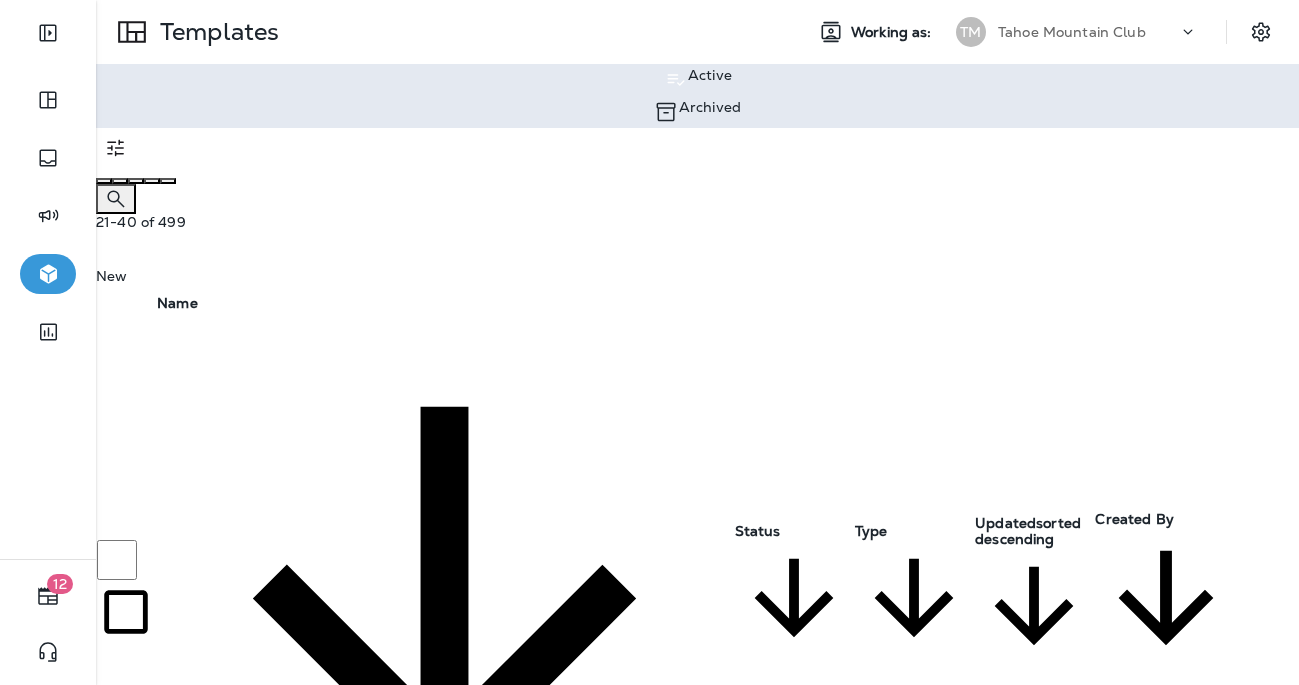 click 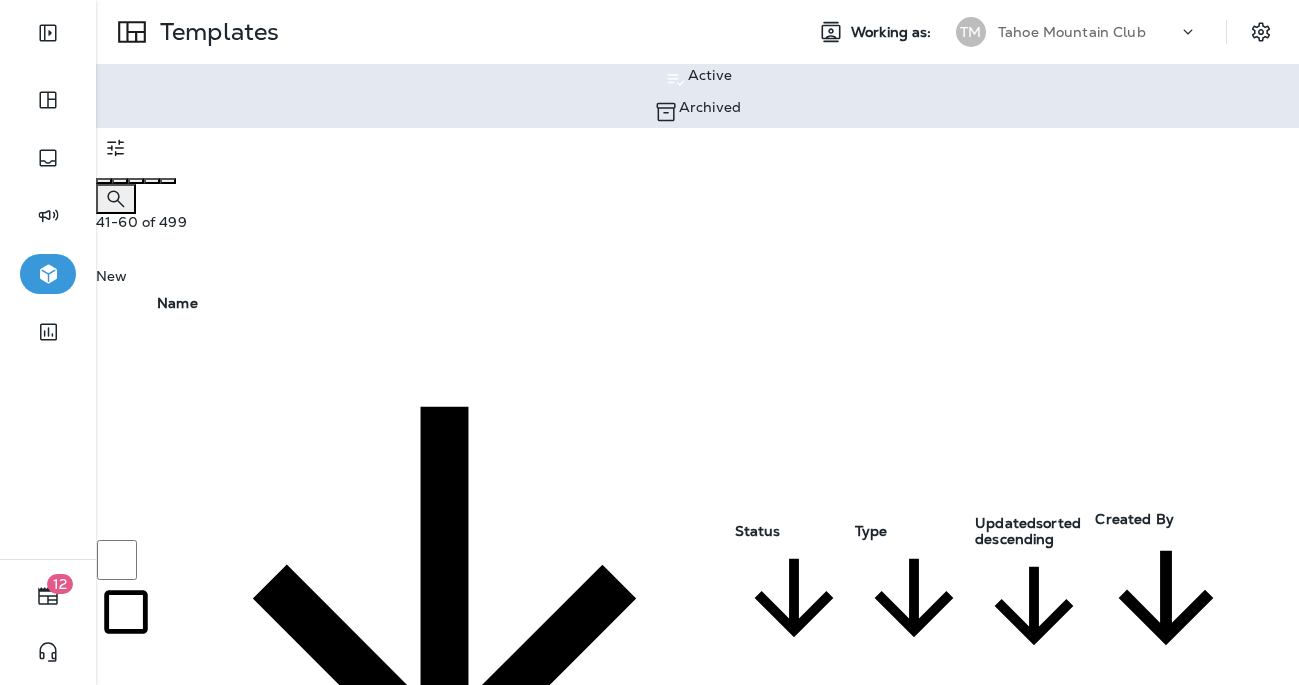 click 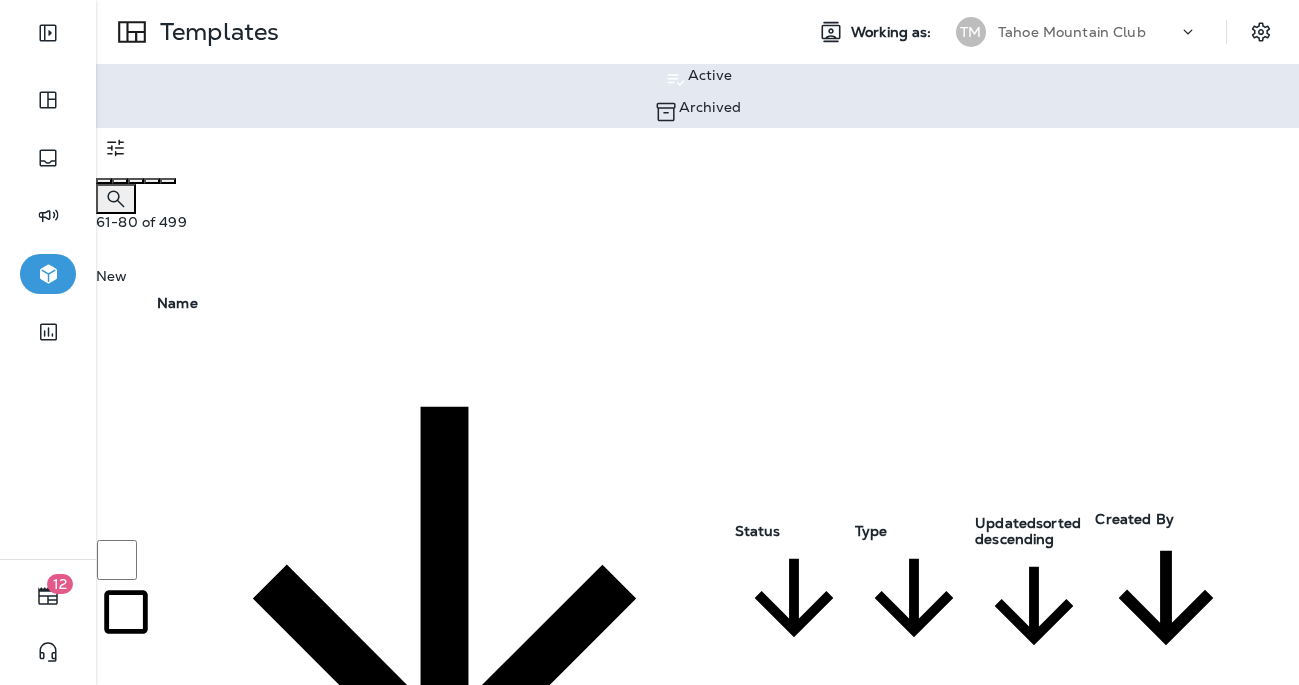 click 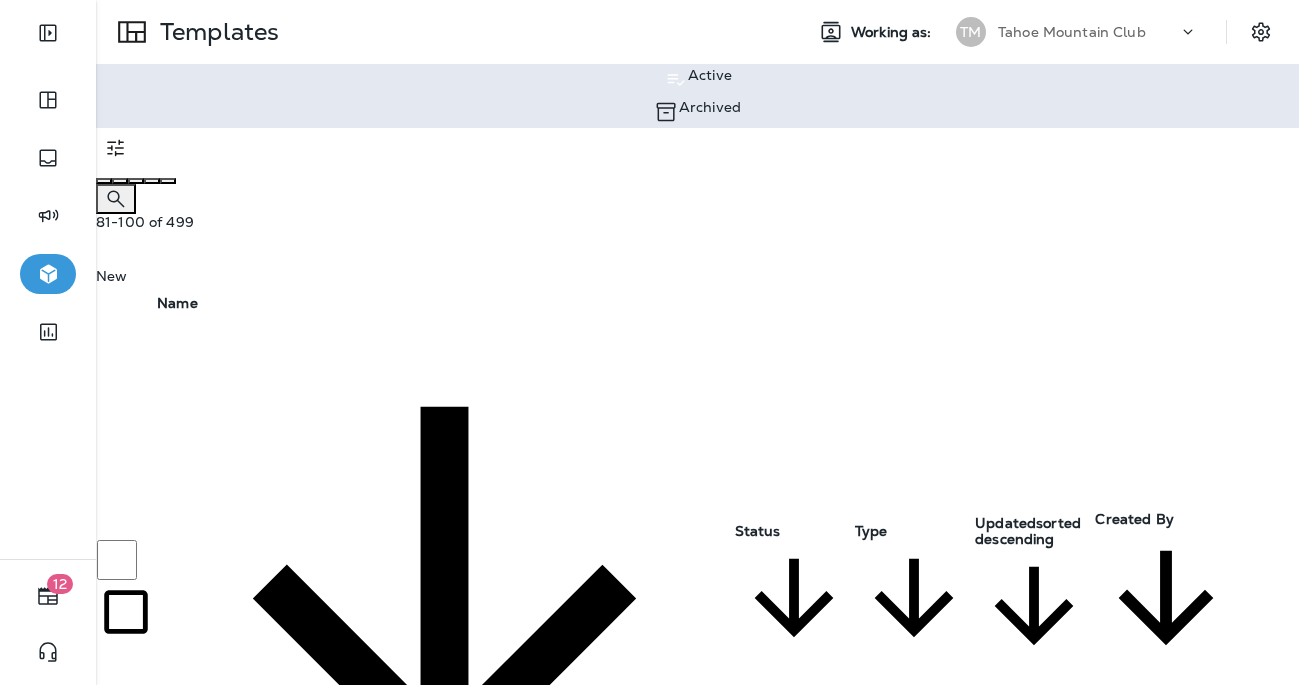 click 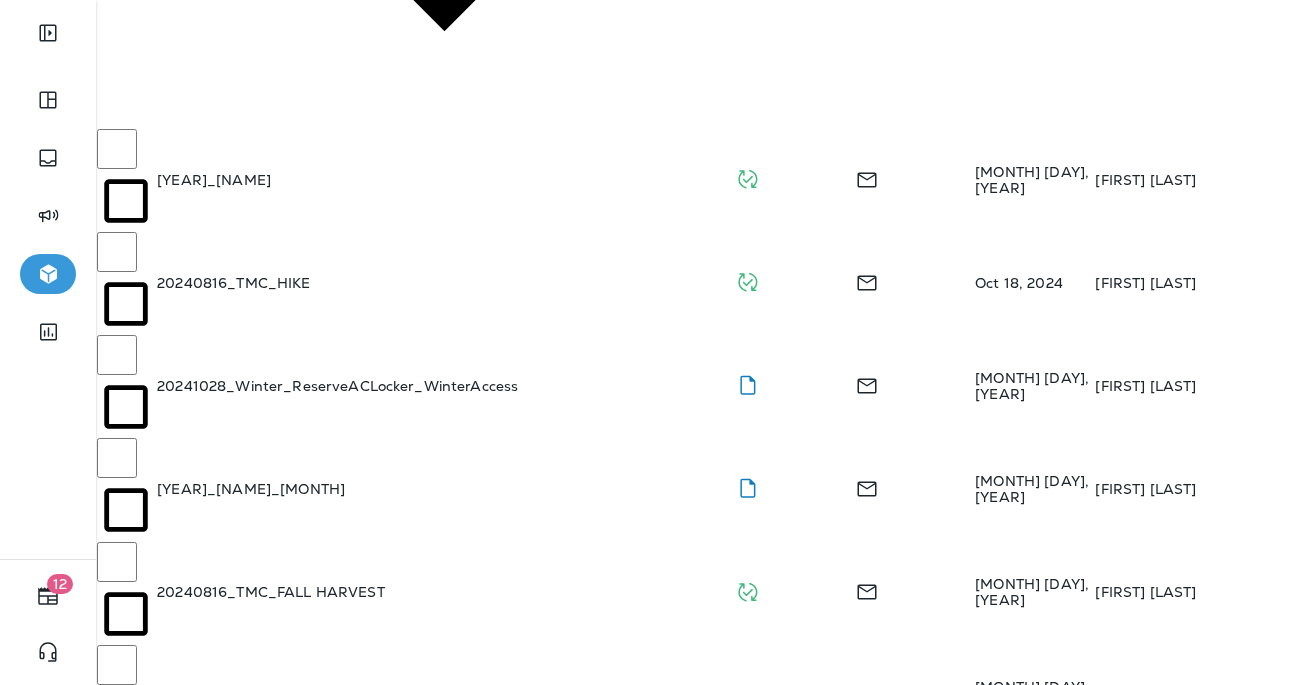scroll, scrollTop: 796, scrollLeft: 0, axis: vertical 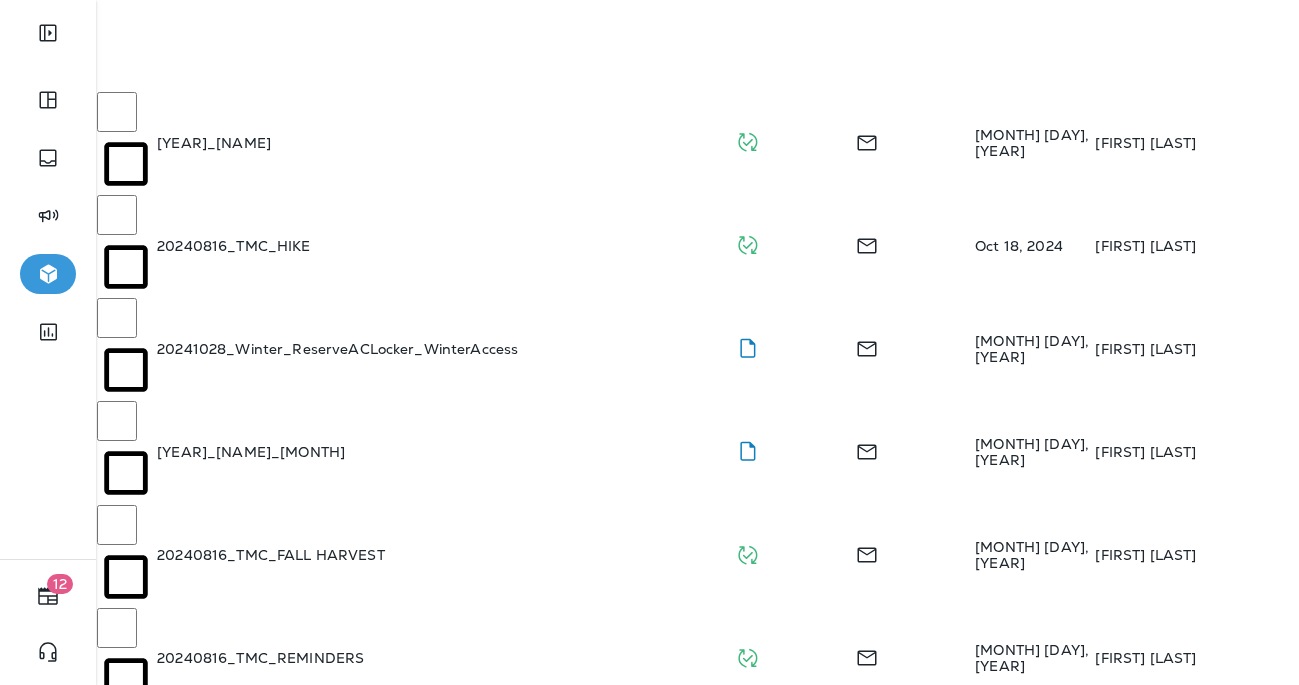 click on "20240730_TMC_JohannaWelcome" at bounding box center (278, 2044) 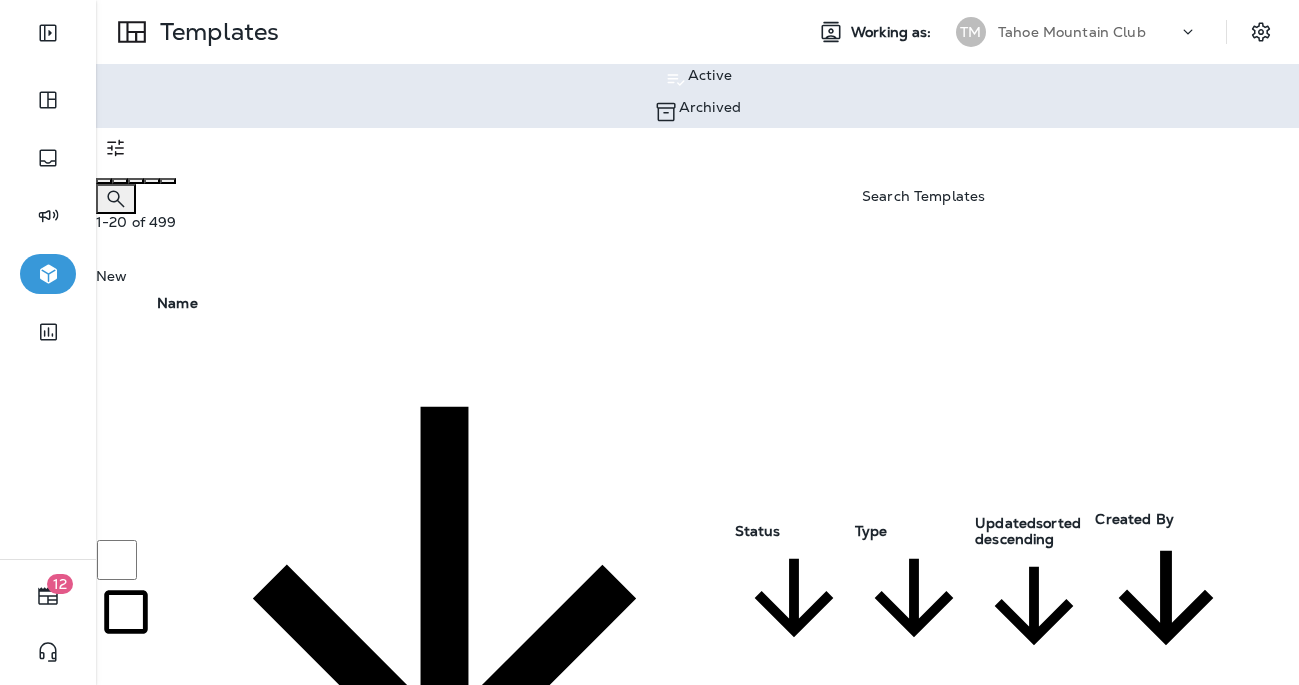 click 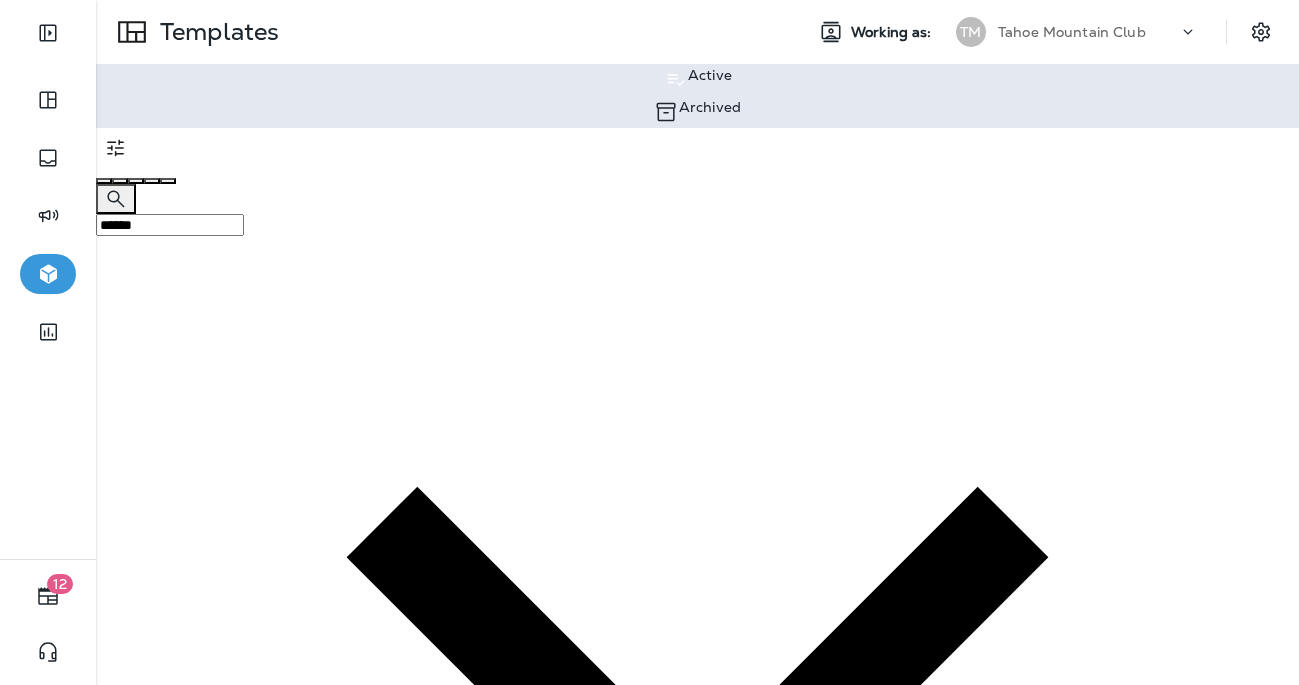 type on "******" 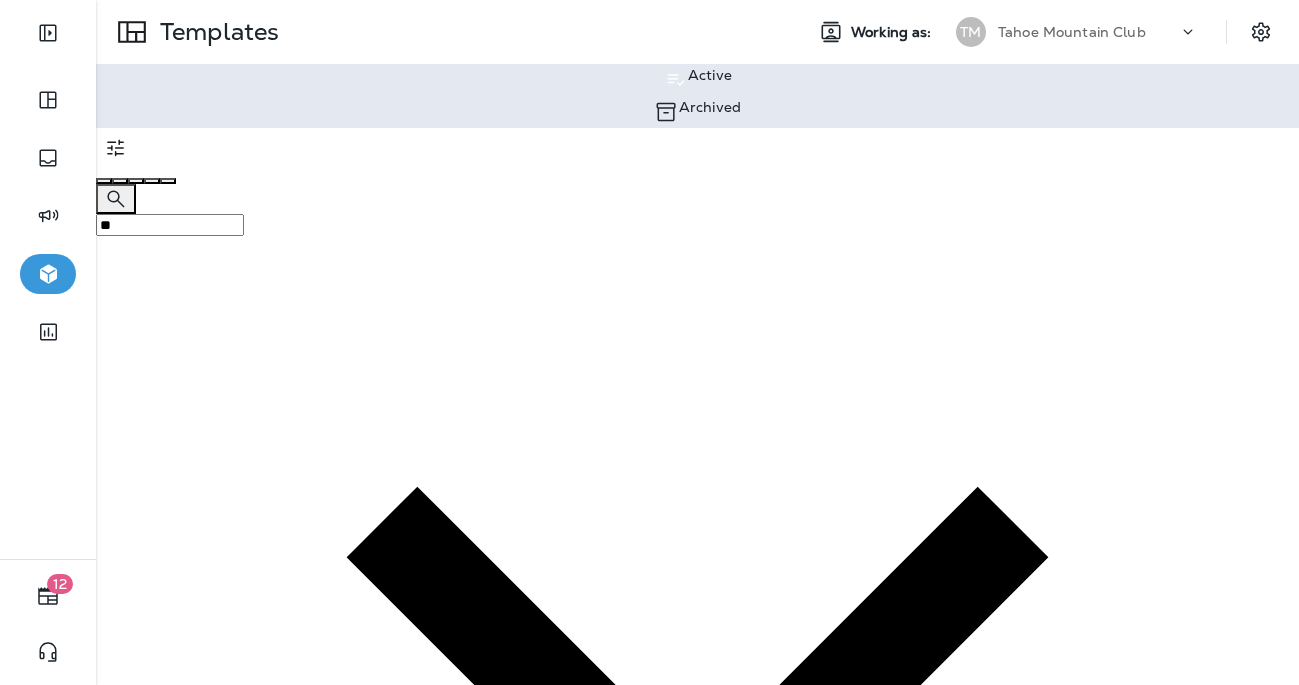 type on "*" 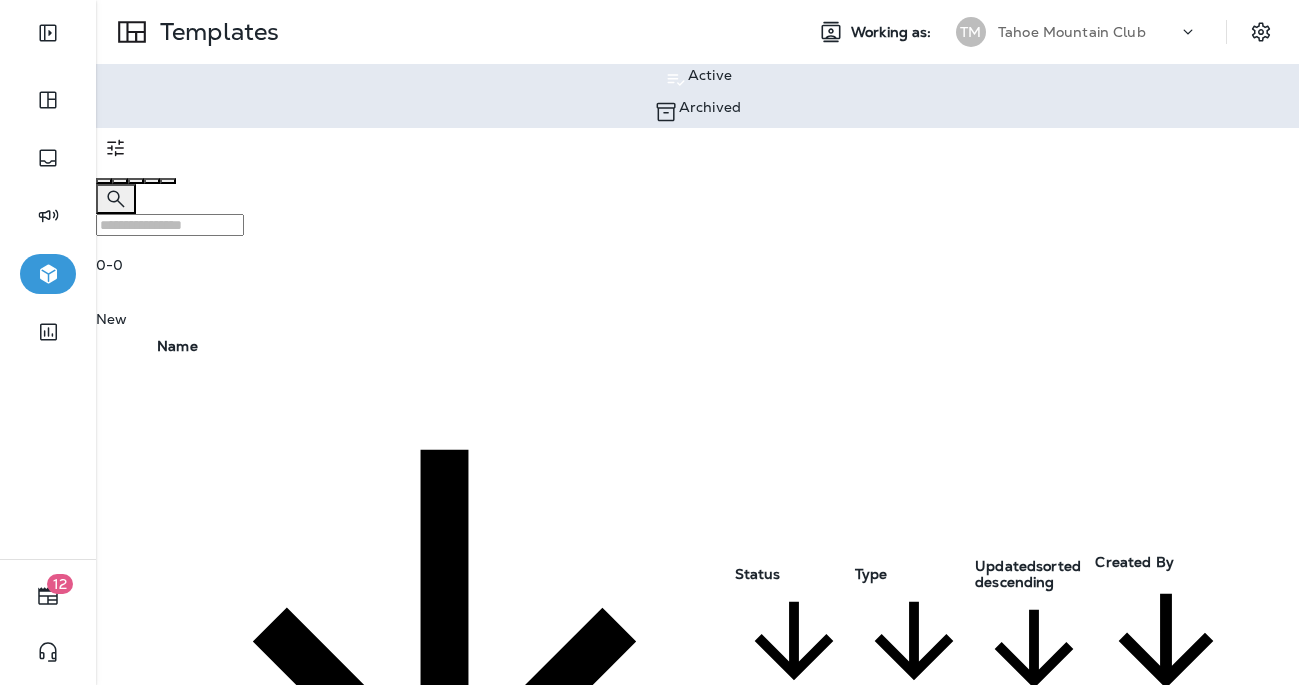 type on "*" 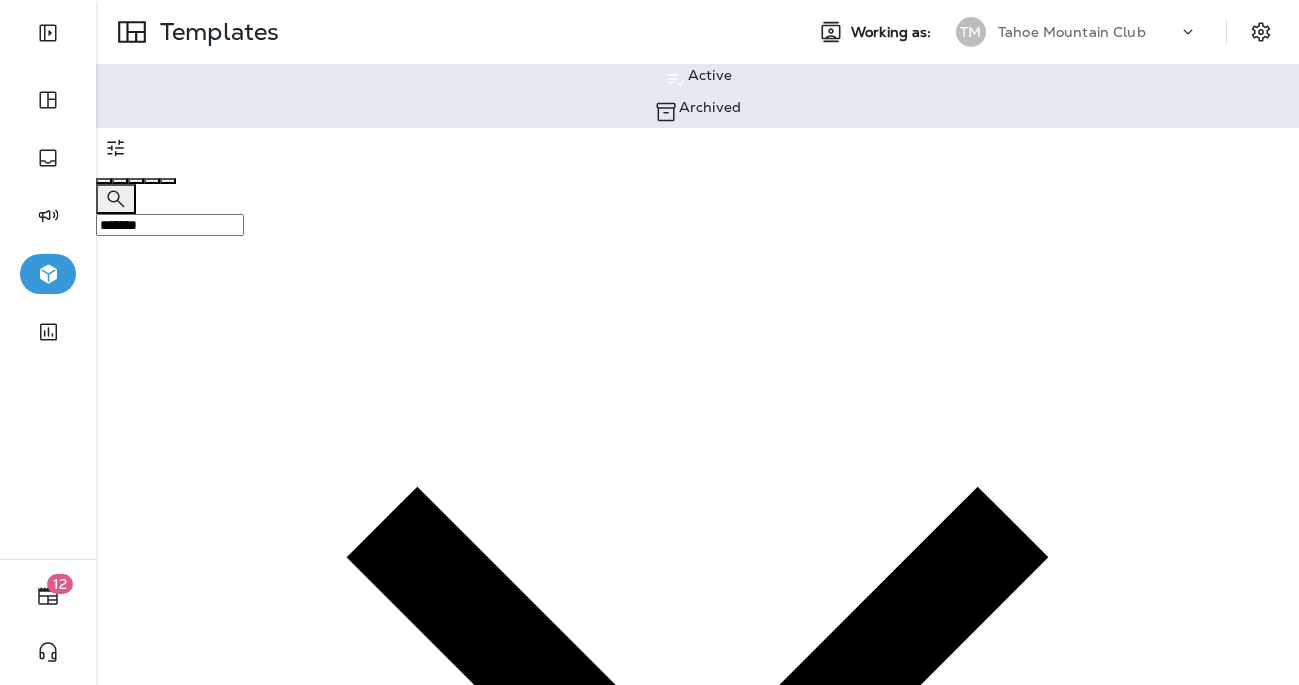 type on "*******" 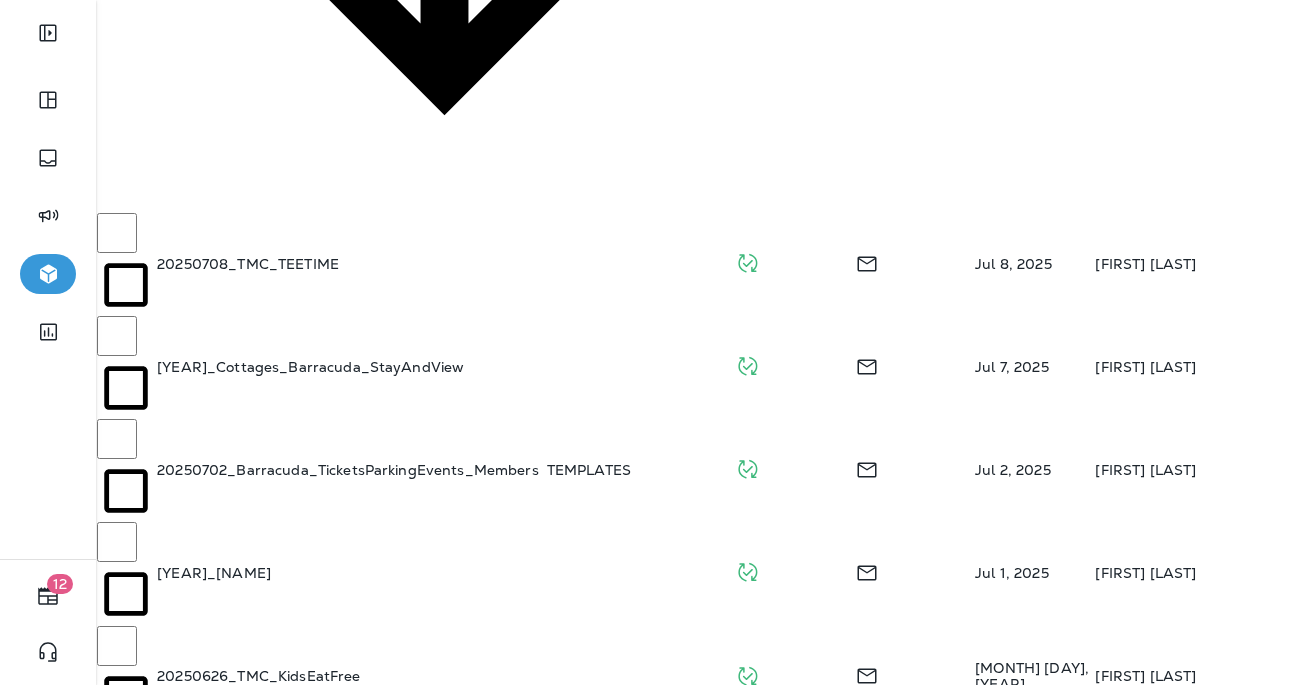 scroll, scrollTop: 680, scrollLeft: 0, axis: vertical 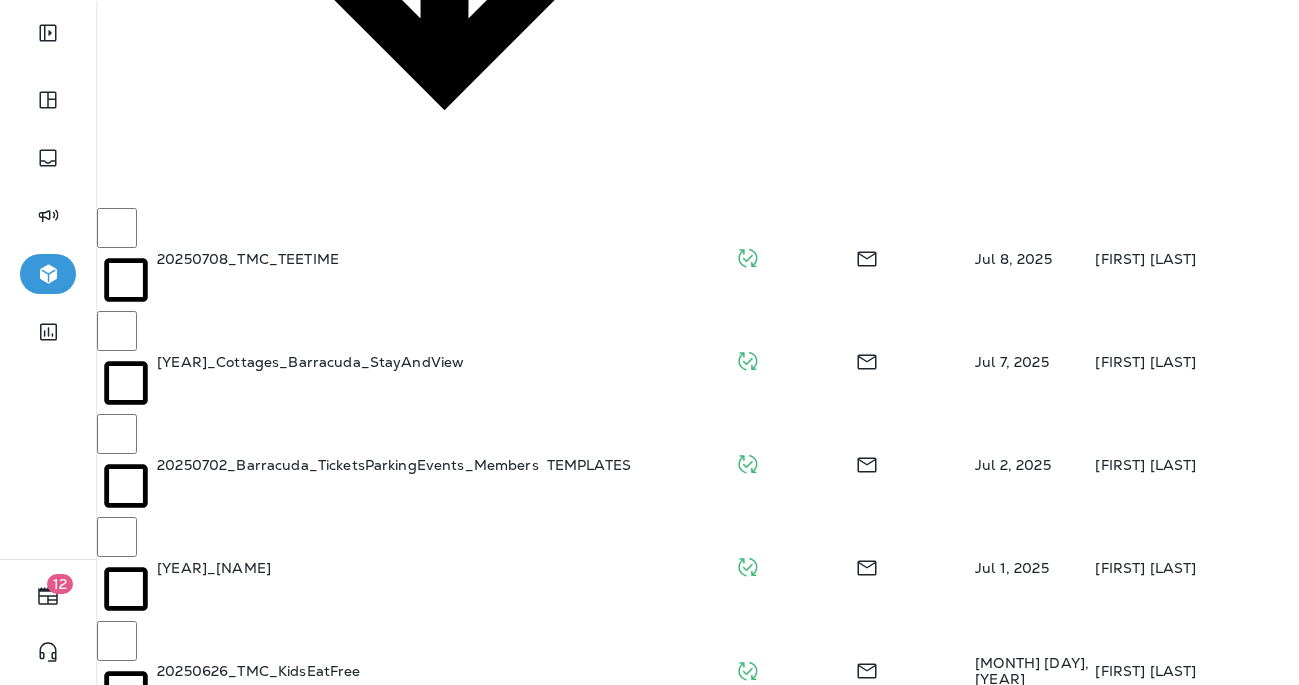 click on "[YEAR]_[NAME]" at bounding box center (444, 1438) 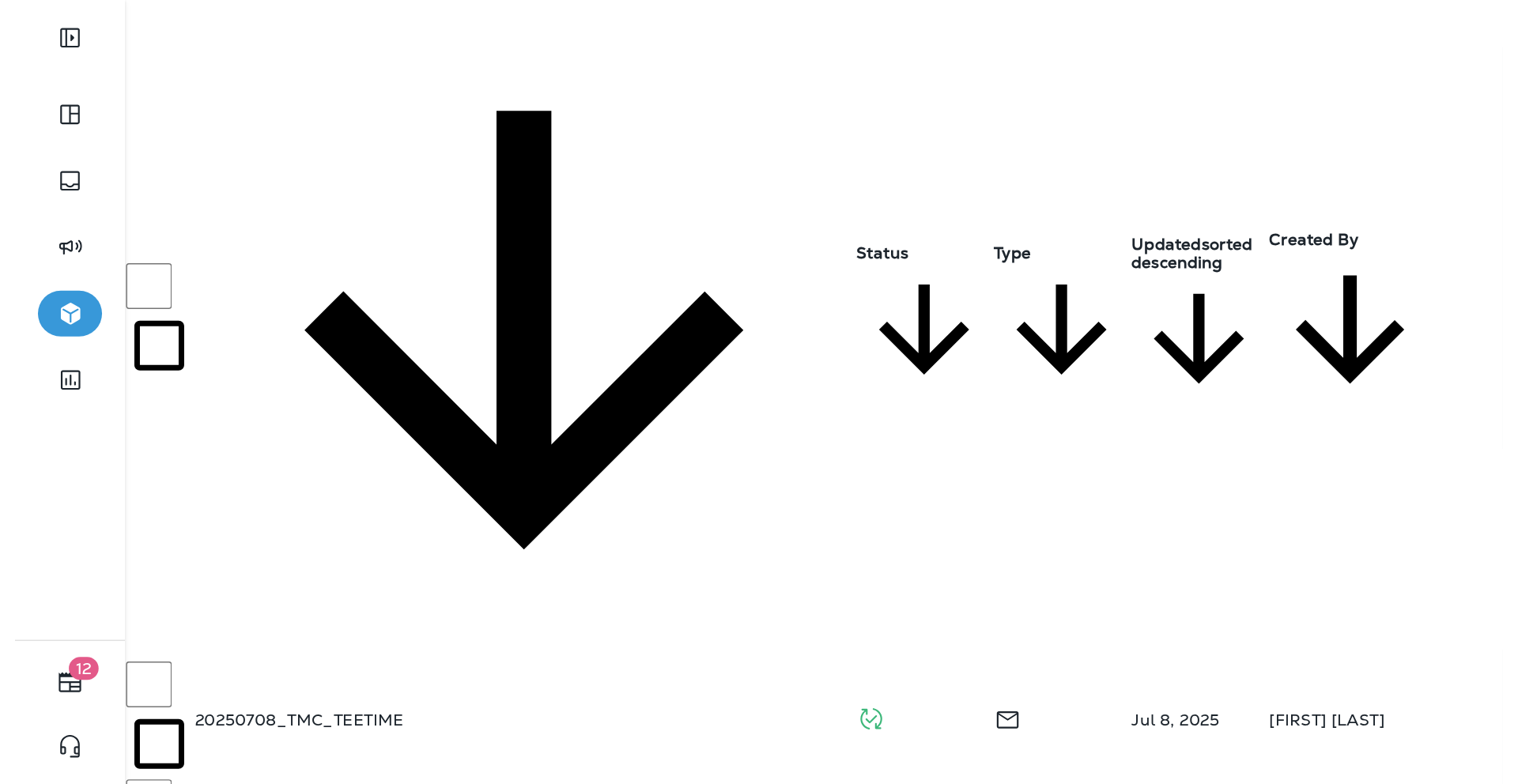 scroll, scrollTop: 243, scrollLeft: 0, axis: vertical 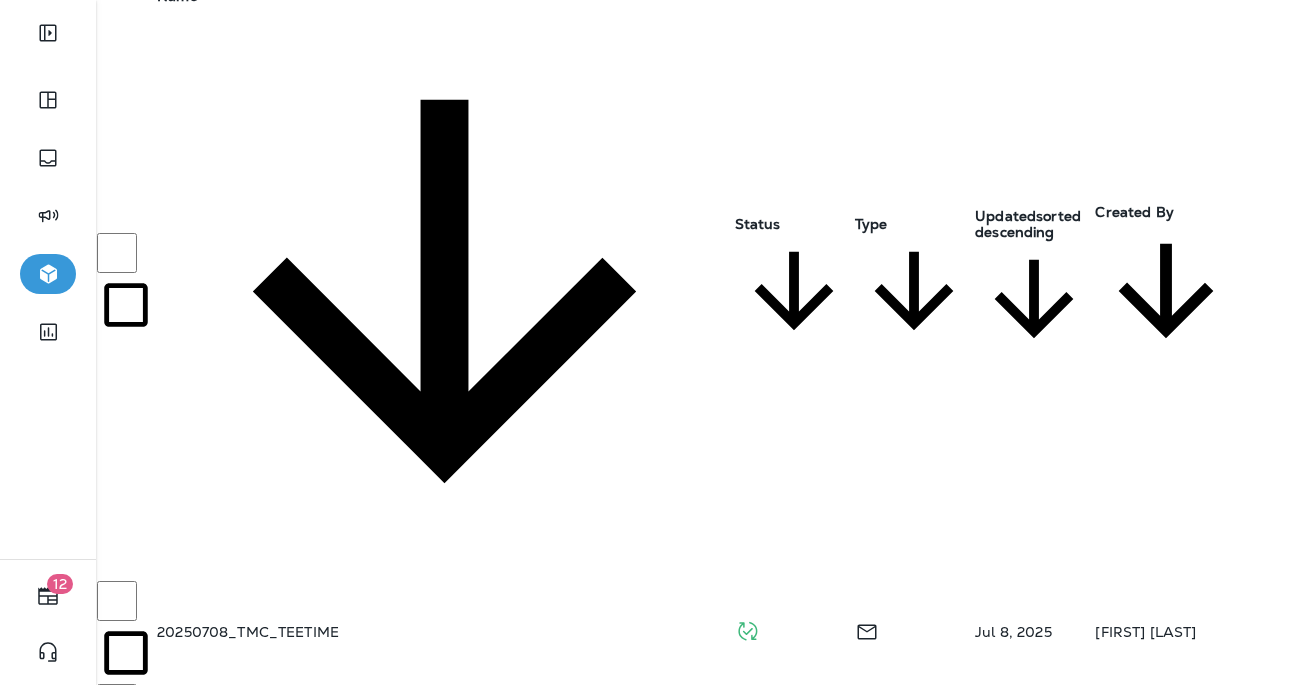 click on "20250626_TMC_KidsEatFree" at bounding box center [444, 1089] 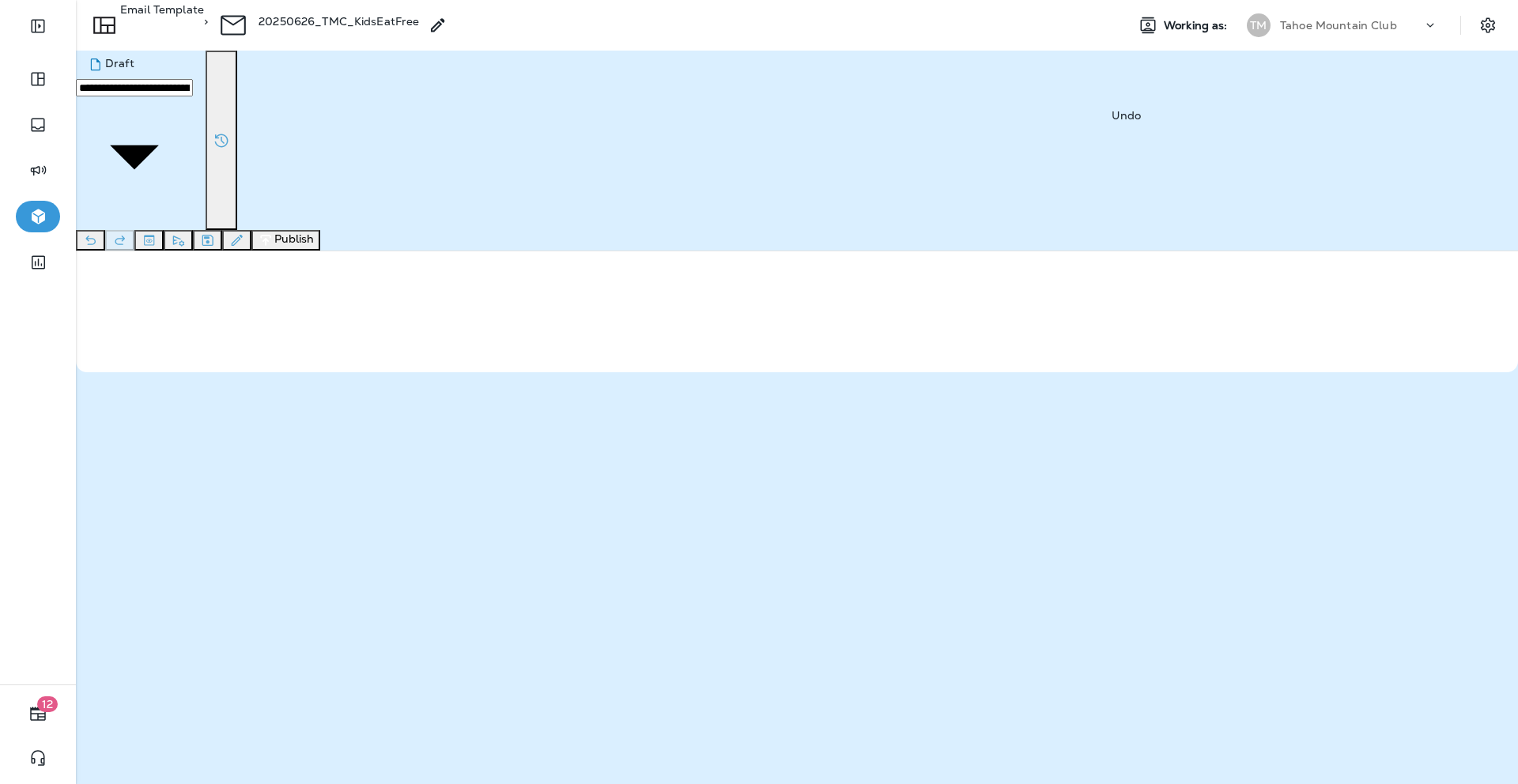 click 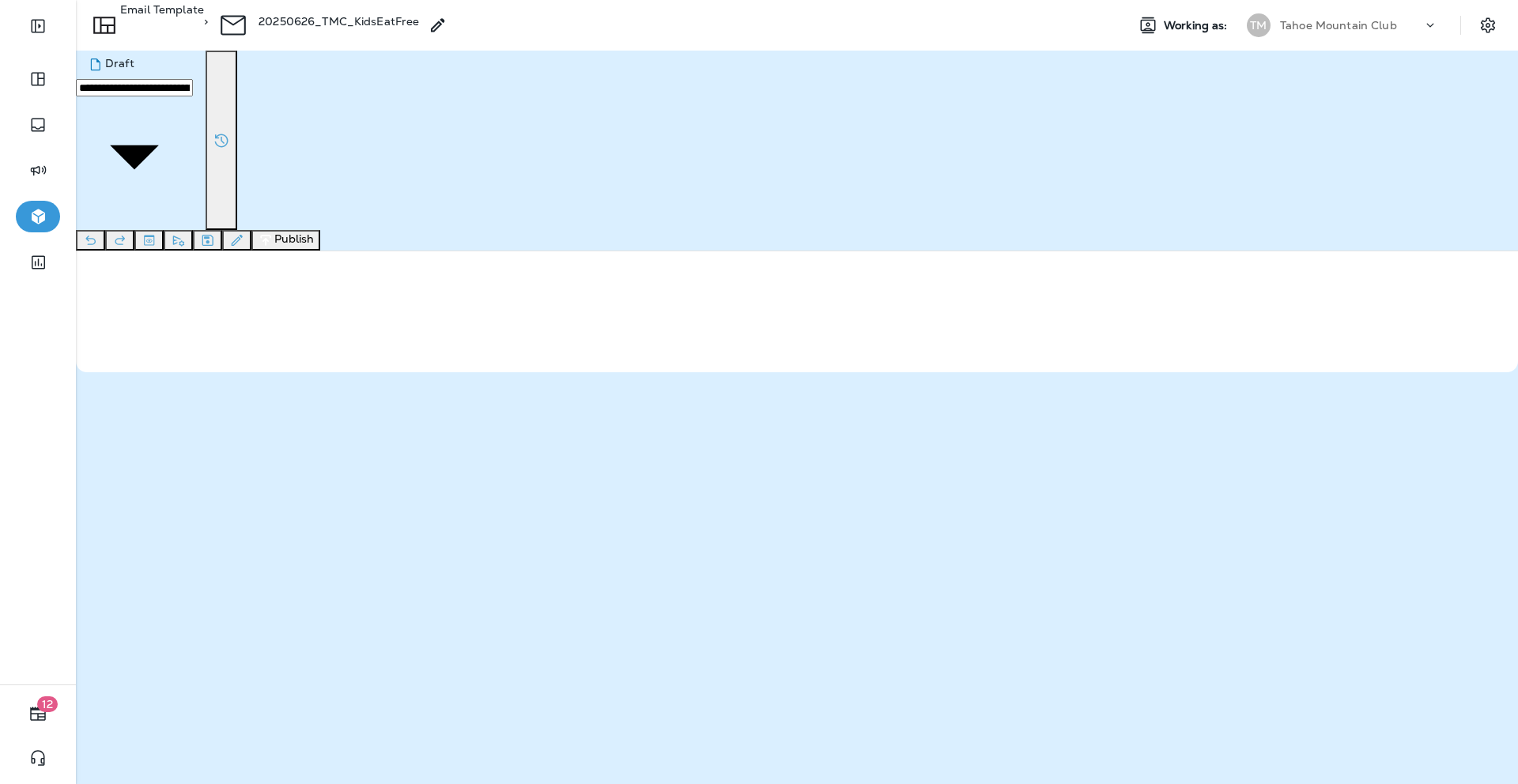 click on "Publish" at bounding box center (285, 240) 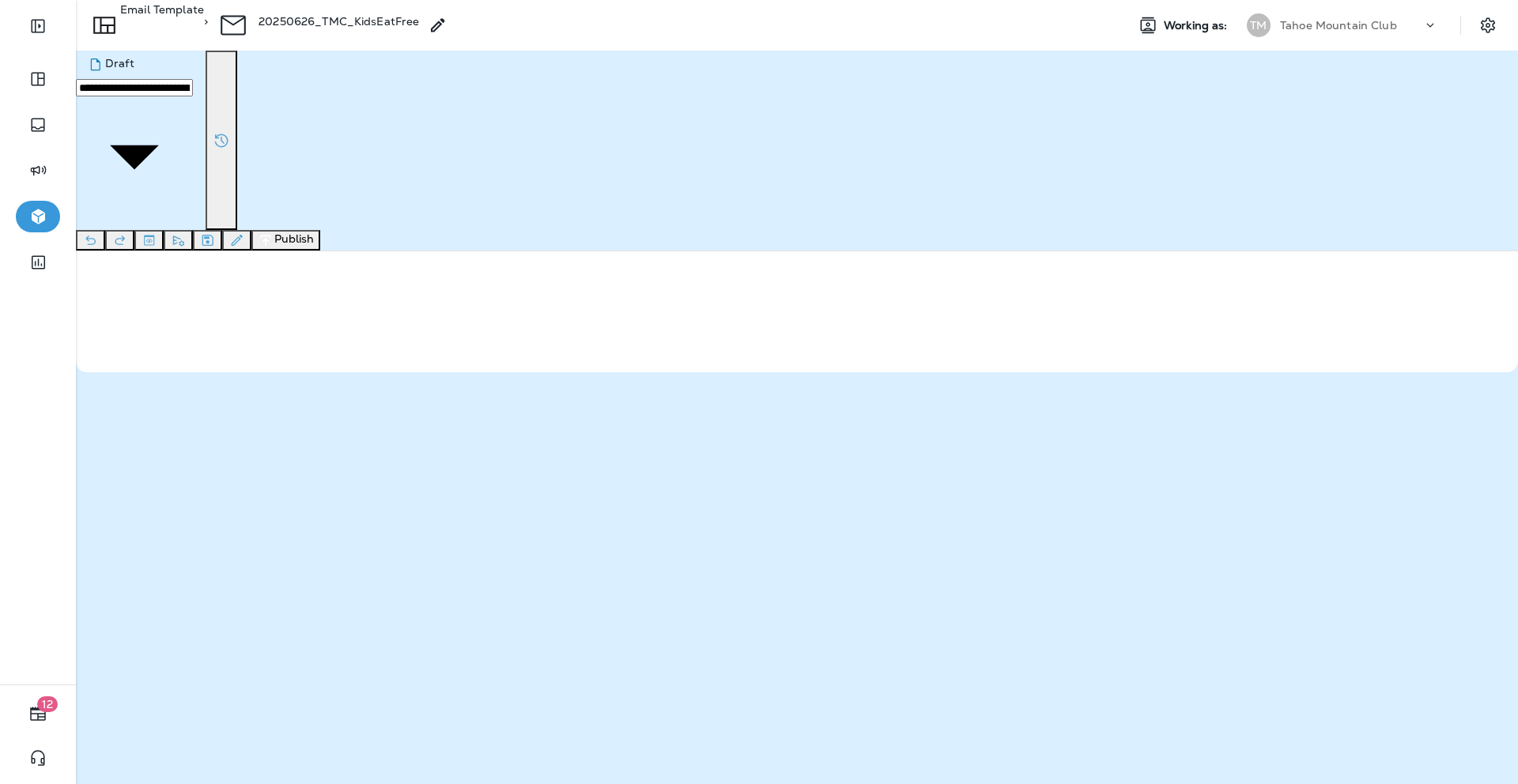 drag, startPoint x: 887, startPoint y: 263, endPoint x: 885, endPoint y: 235, distance: 28.071338 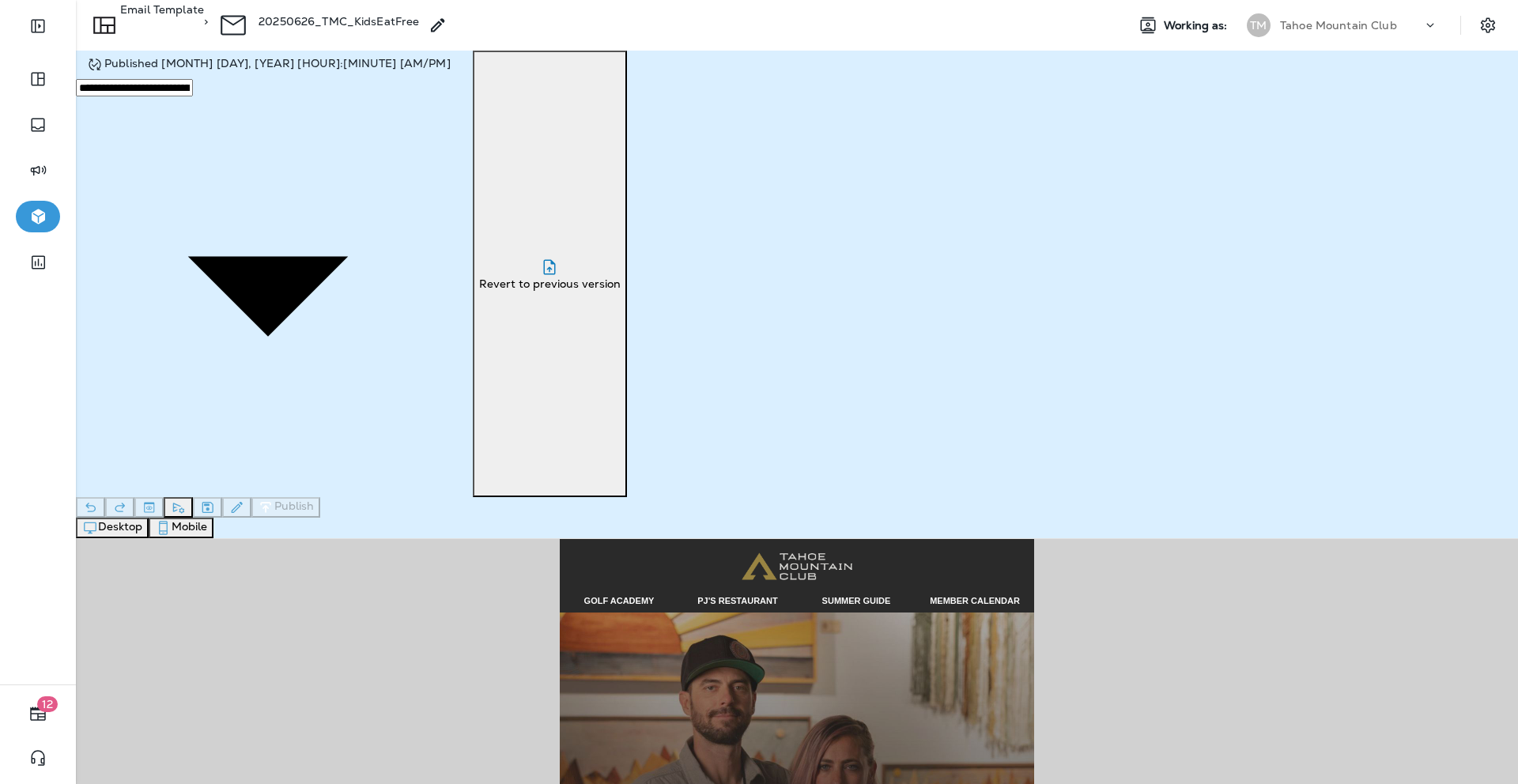 scroll, scrollTop: 0, scrollLeft: 0, axis: both 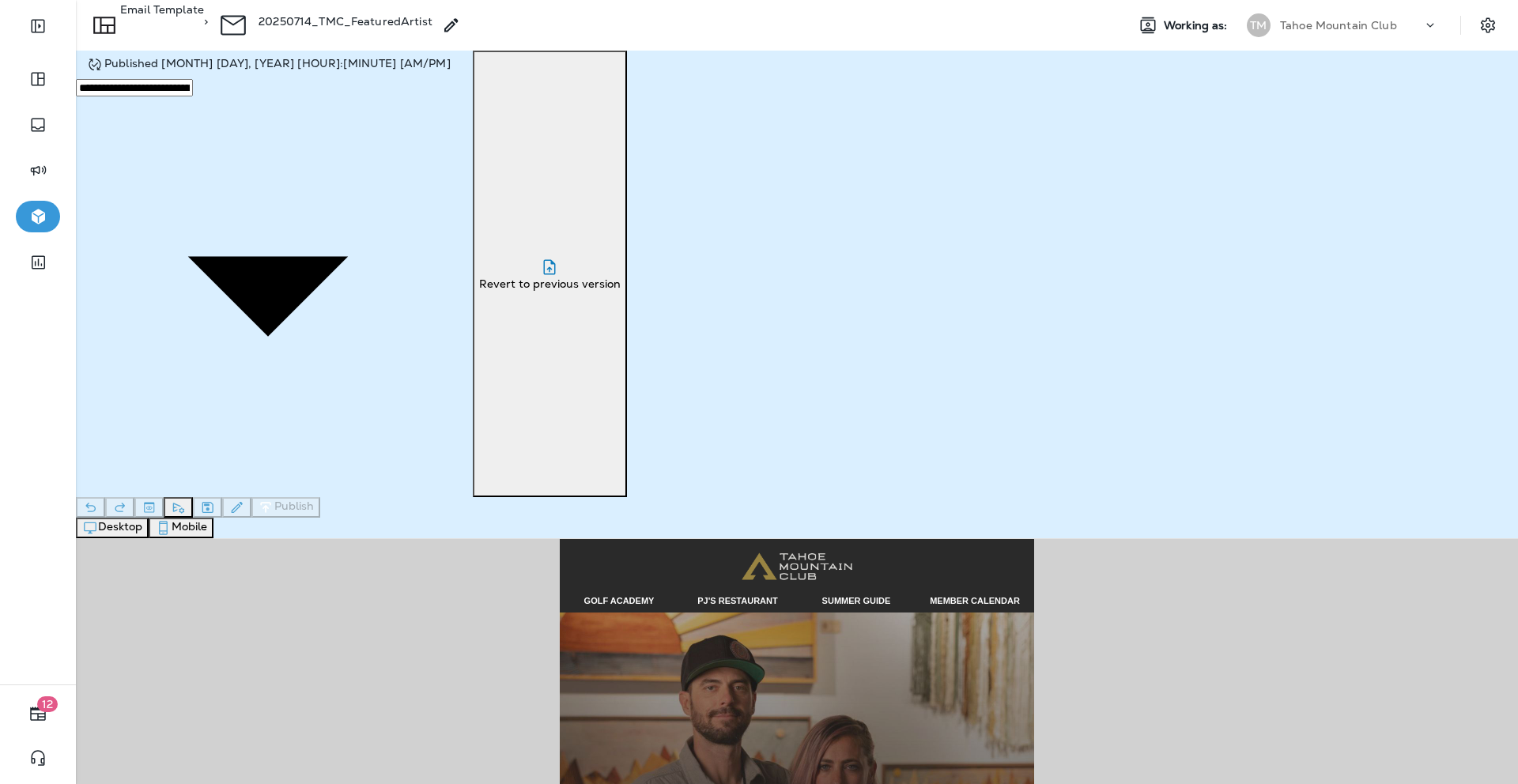 click on "Templates" at bounding box center (53, 52) 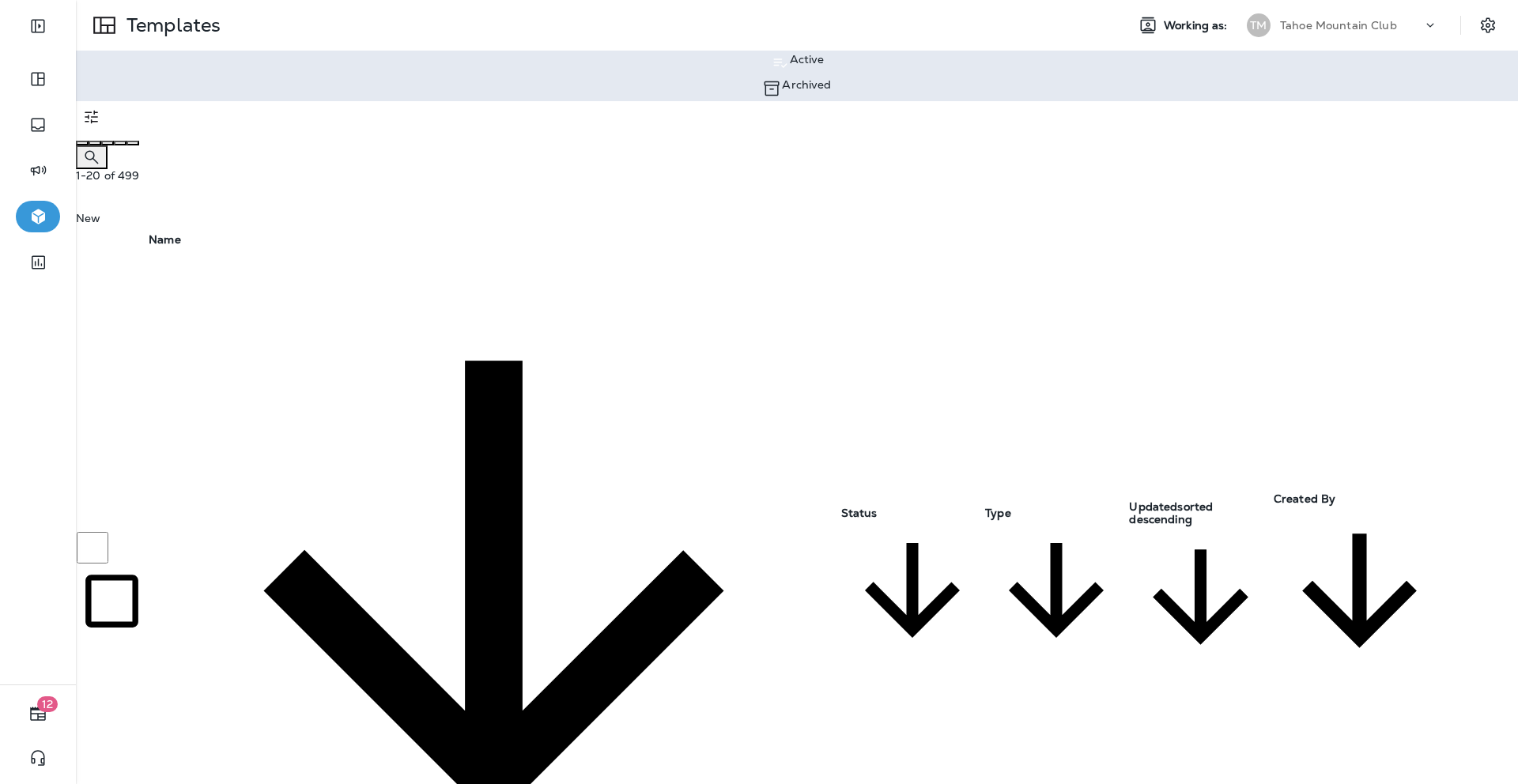 click on "20250714_TMC_FeaturedArtist" at bounding box center (236, 989) 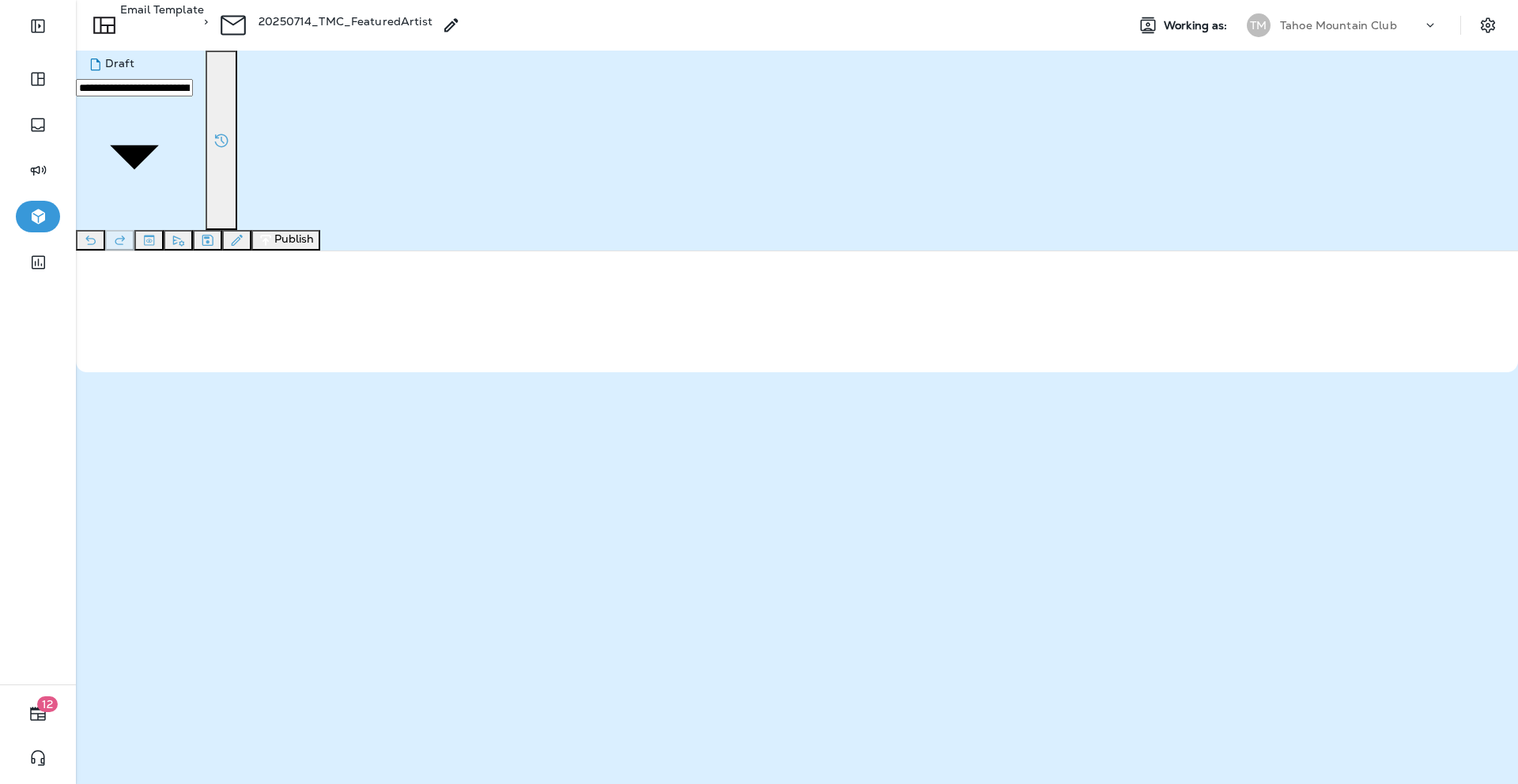 click on "Publish" at bounding box center [285, 240] 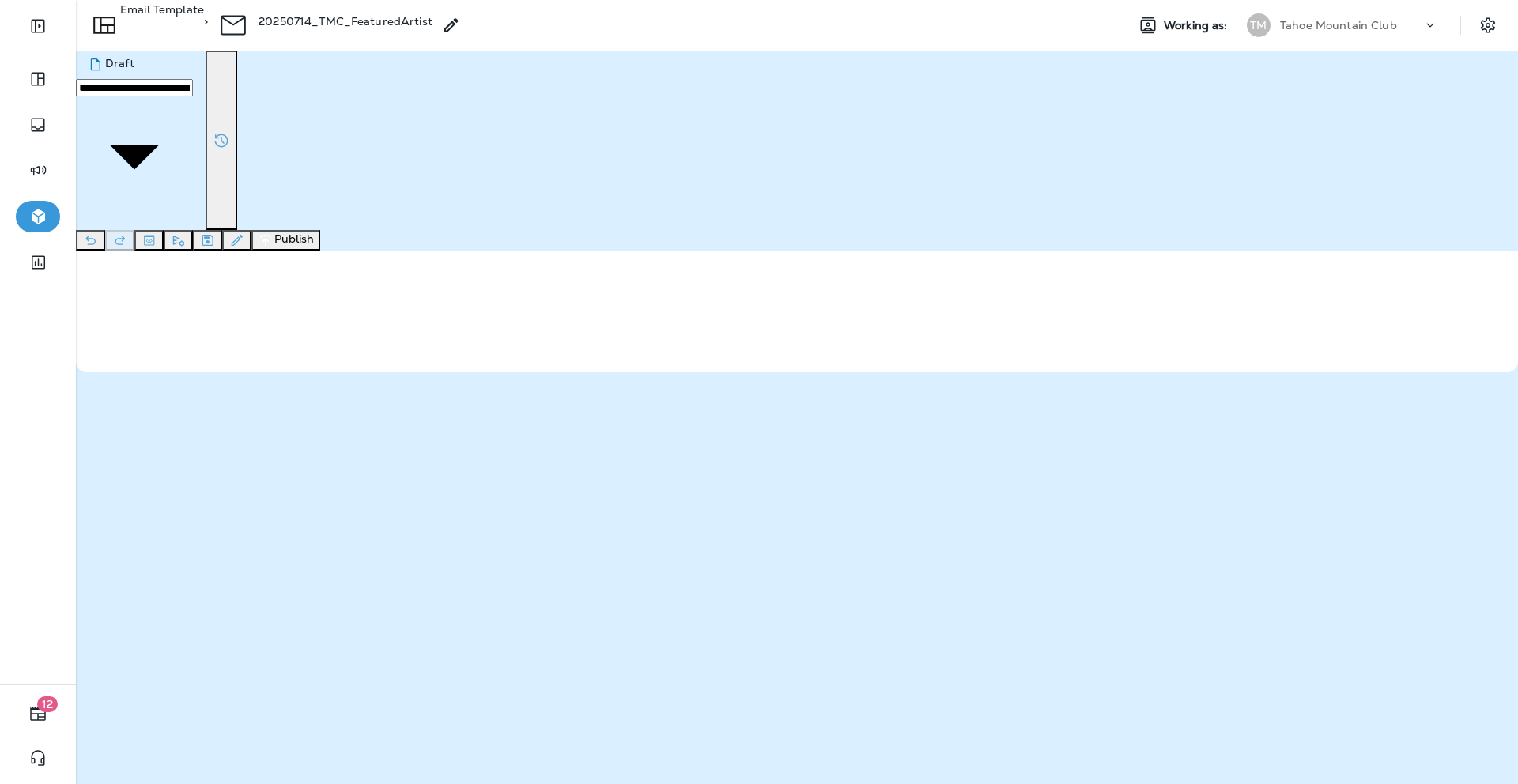 click on "Publish" at bounding box center (75, 3455) 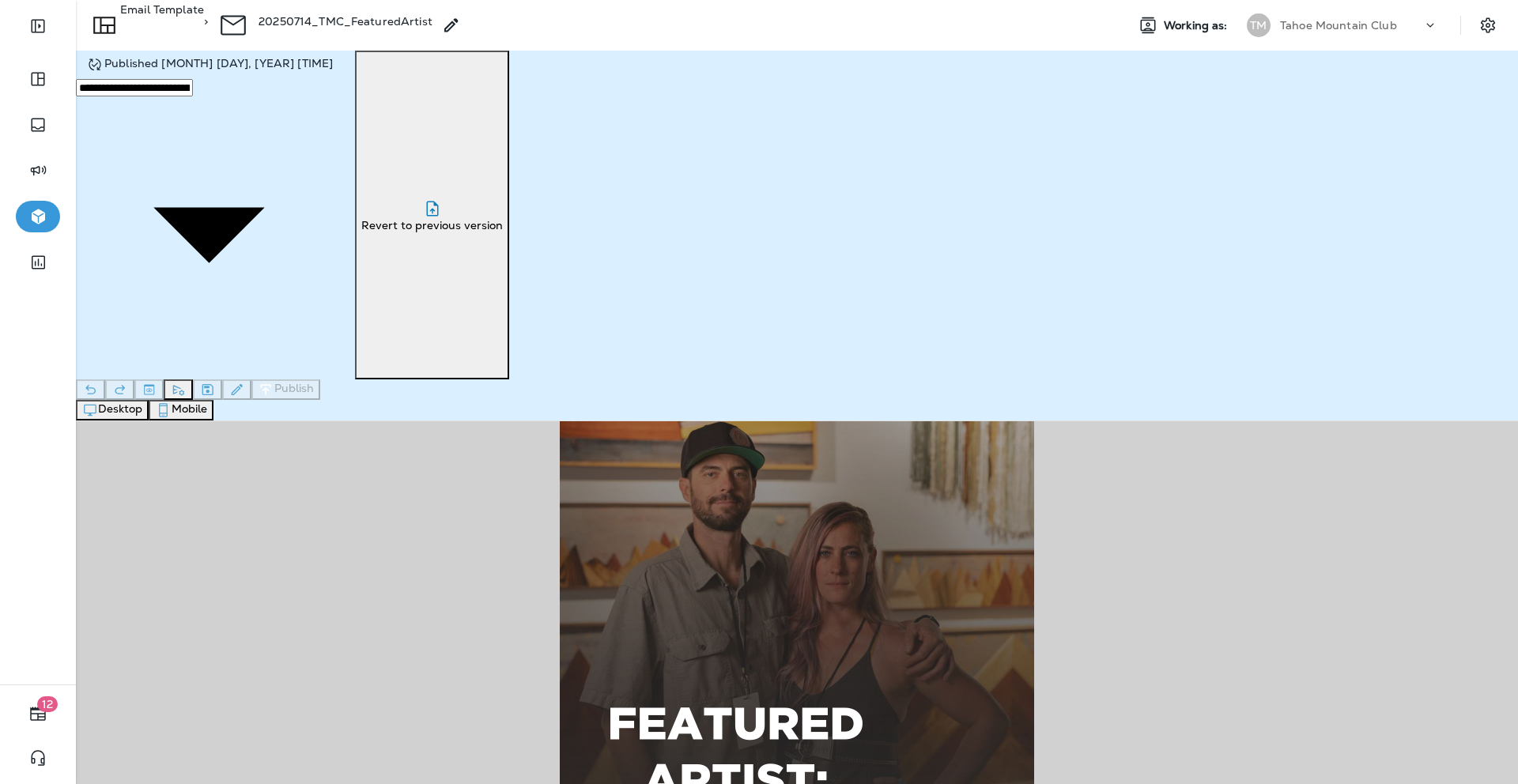 scroll, scrollTop: 121, scrollLeft: 0, axis: vertical 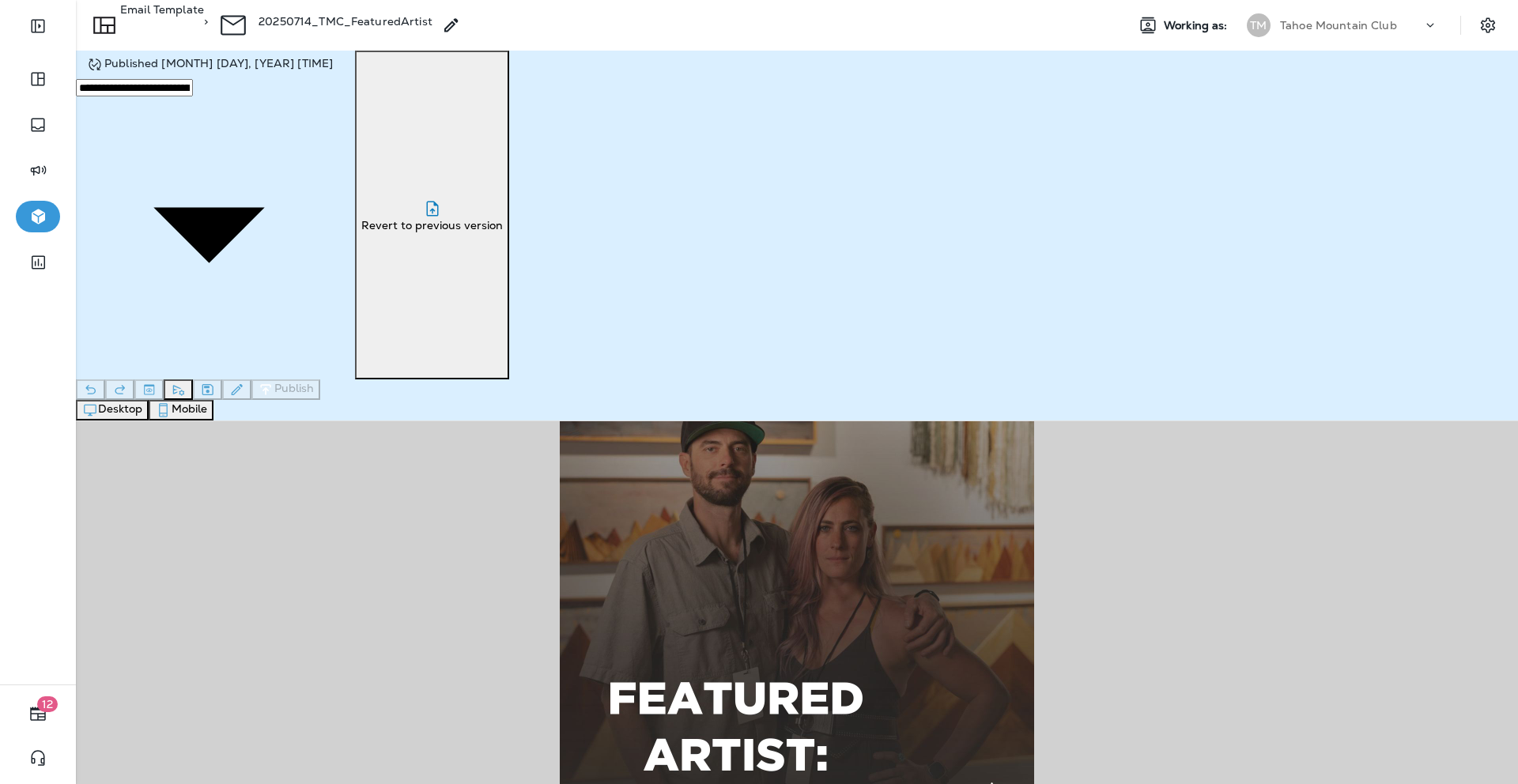 click at bounding box center (797, 611) 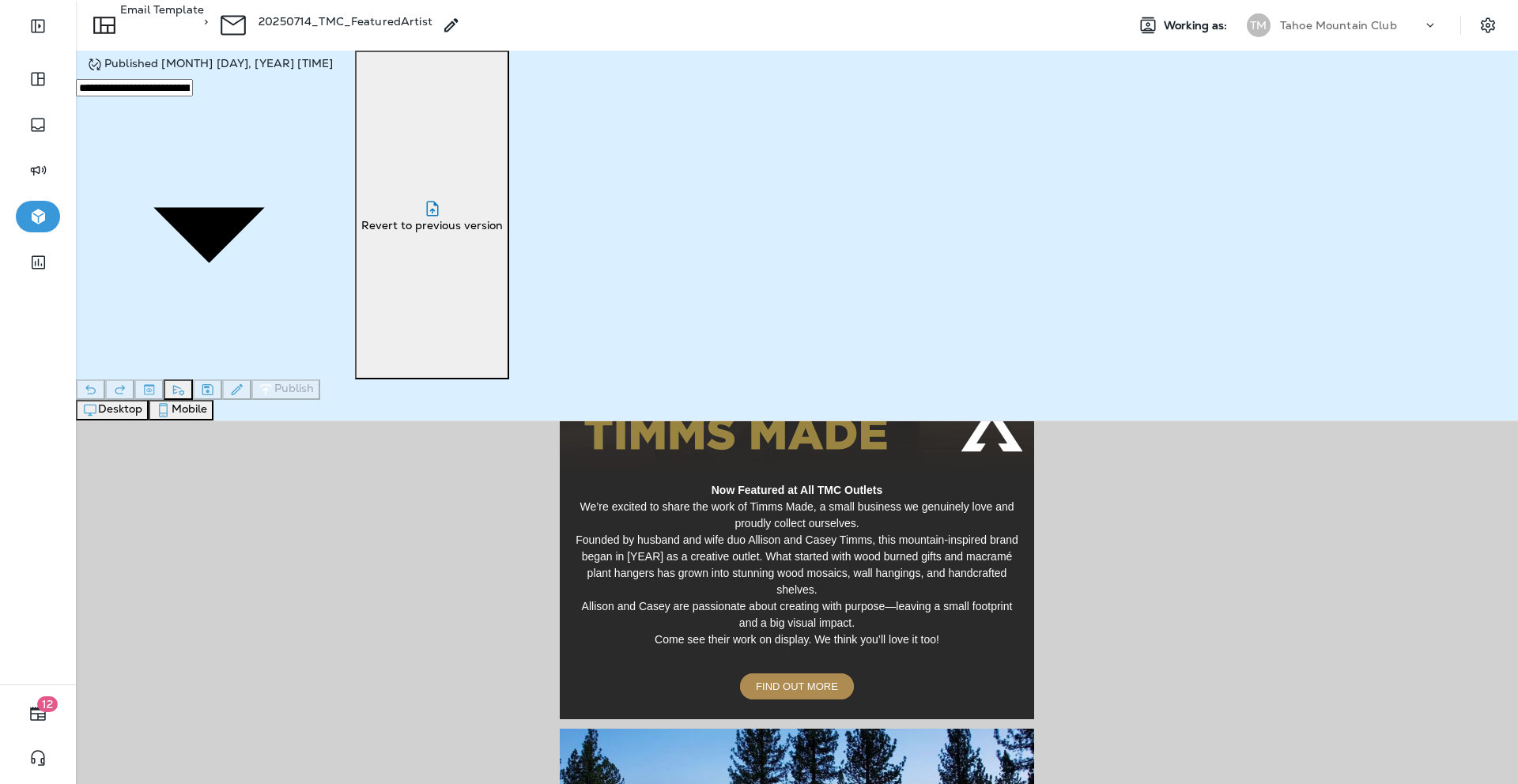 scroll, scrollTop: 505, scrollLeft: 0, axis: vertical 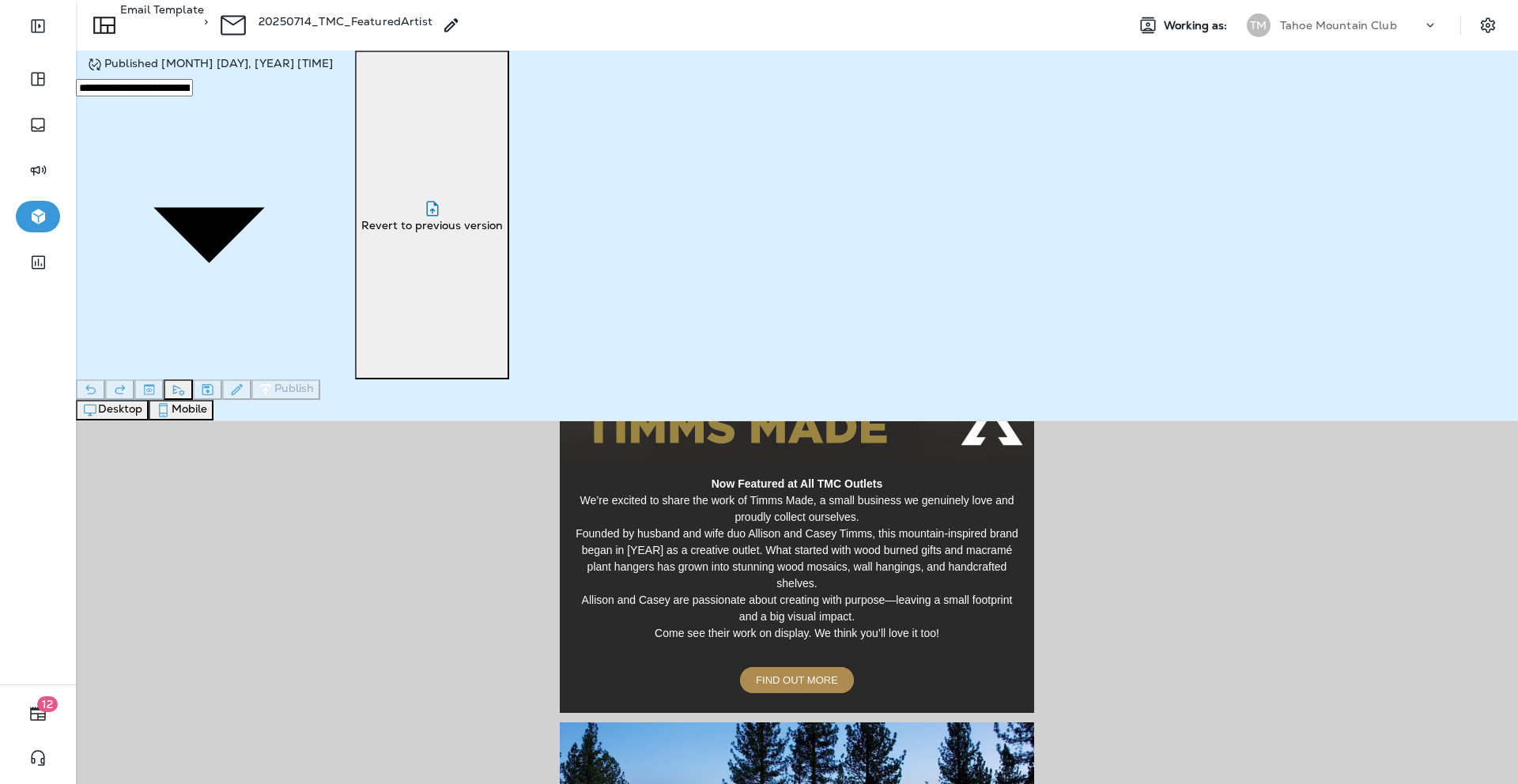click on "FIND OUT MORE" at bounding box center [797, 680] 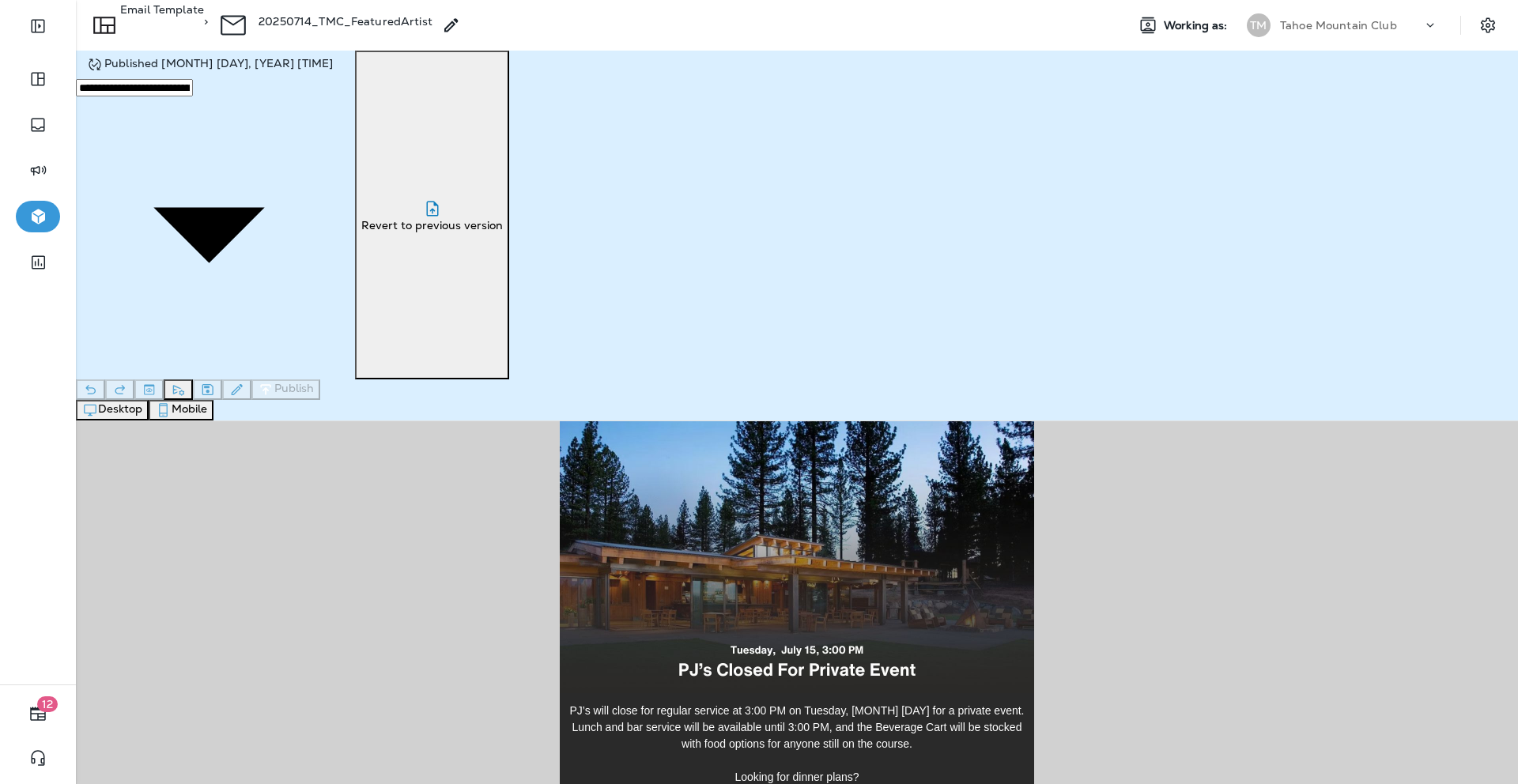 scroll, scrollTop: 865, scrollLeft: 0, axis: vertical 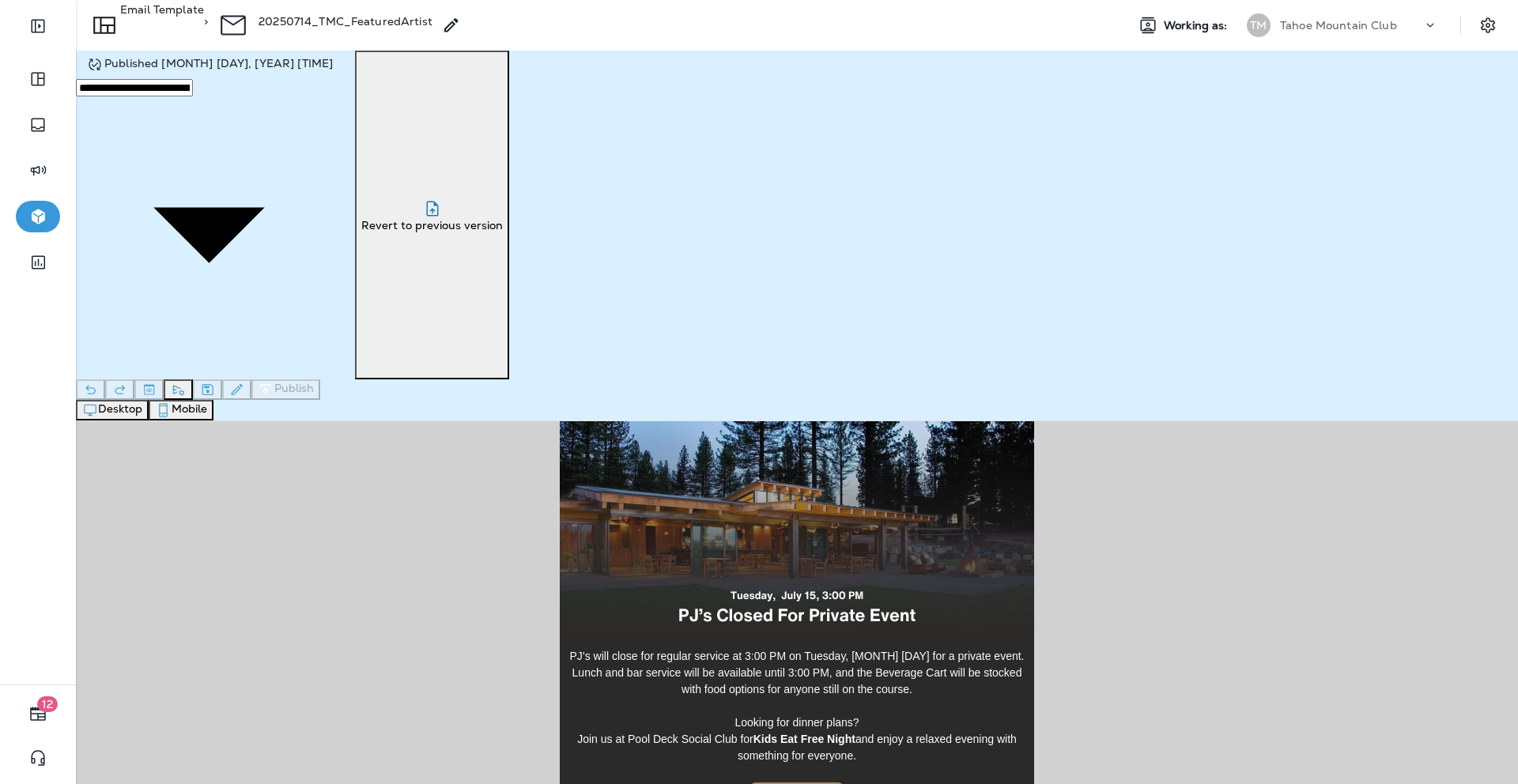 click at bounding box center (797, 500) 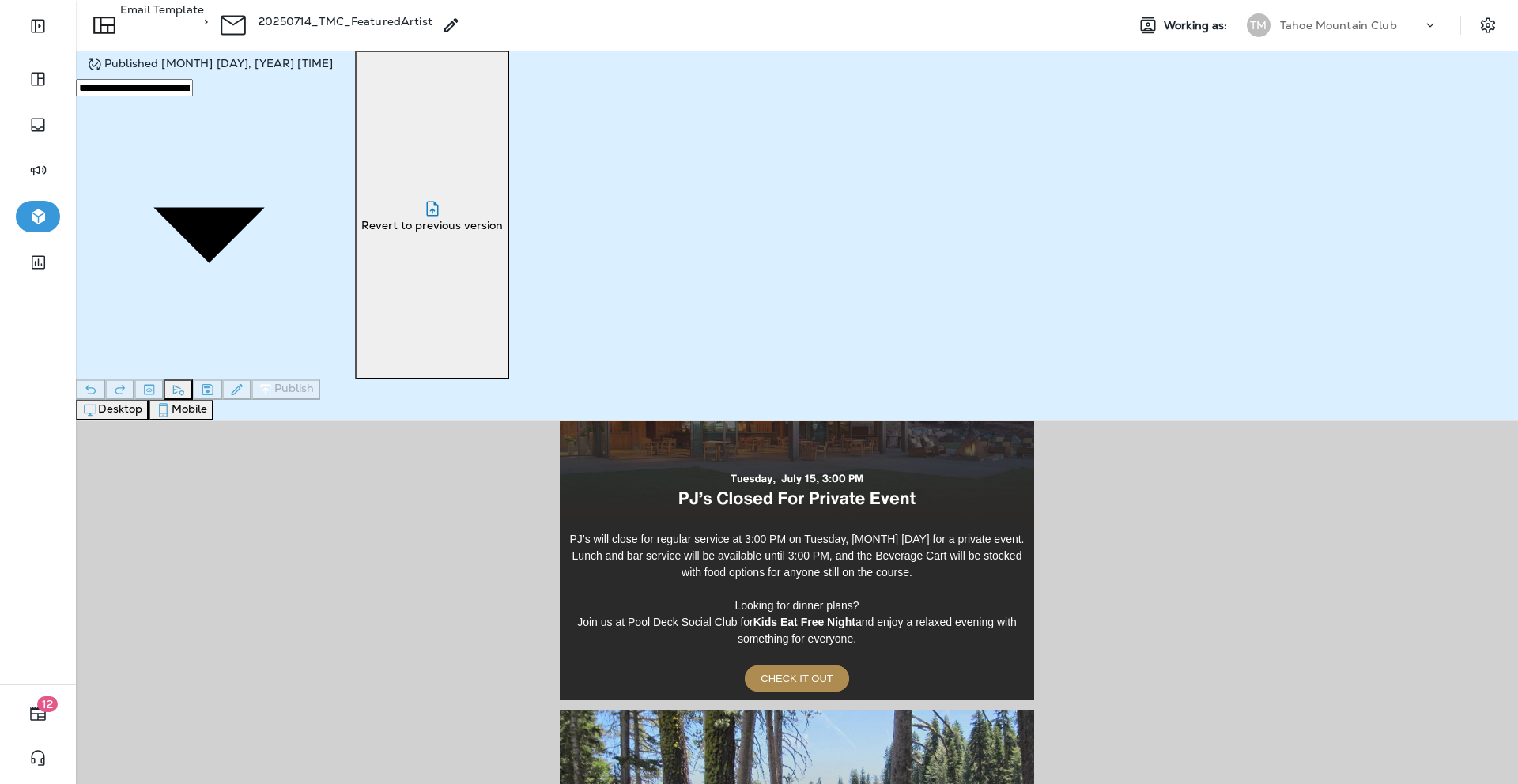 scroll, scrollTop: 983, scrollLeft: 0, axis: vertical 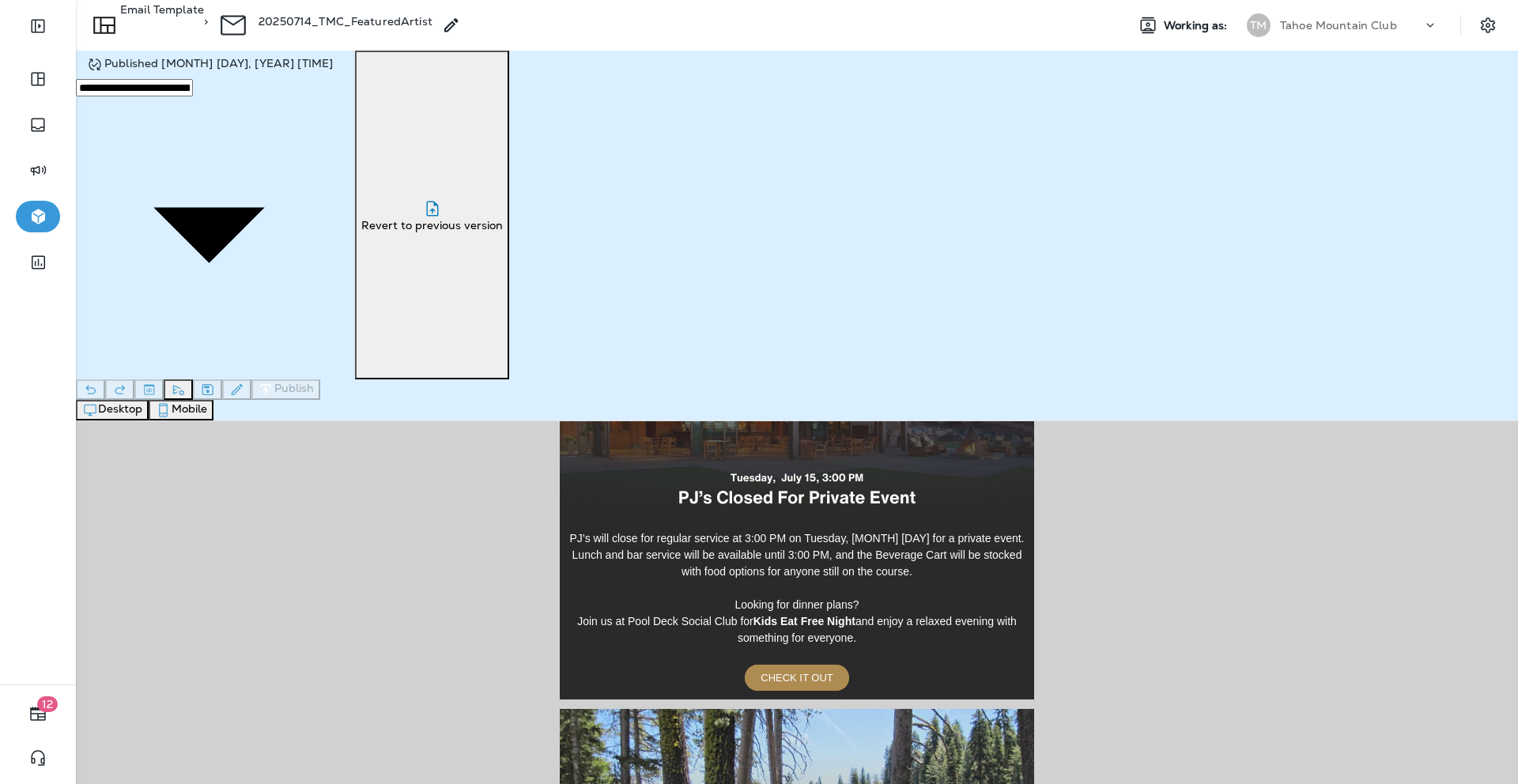 click on "CHECK IT OUT" at bounding box center (797, 677) 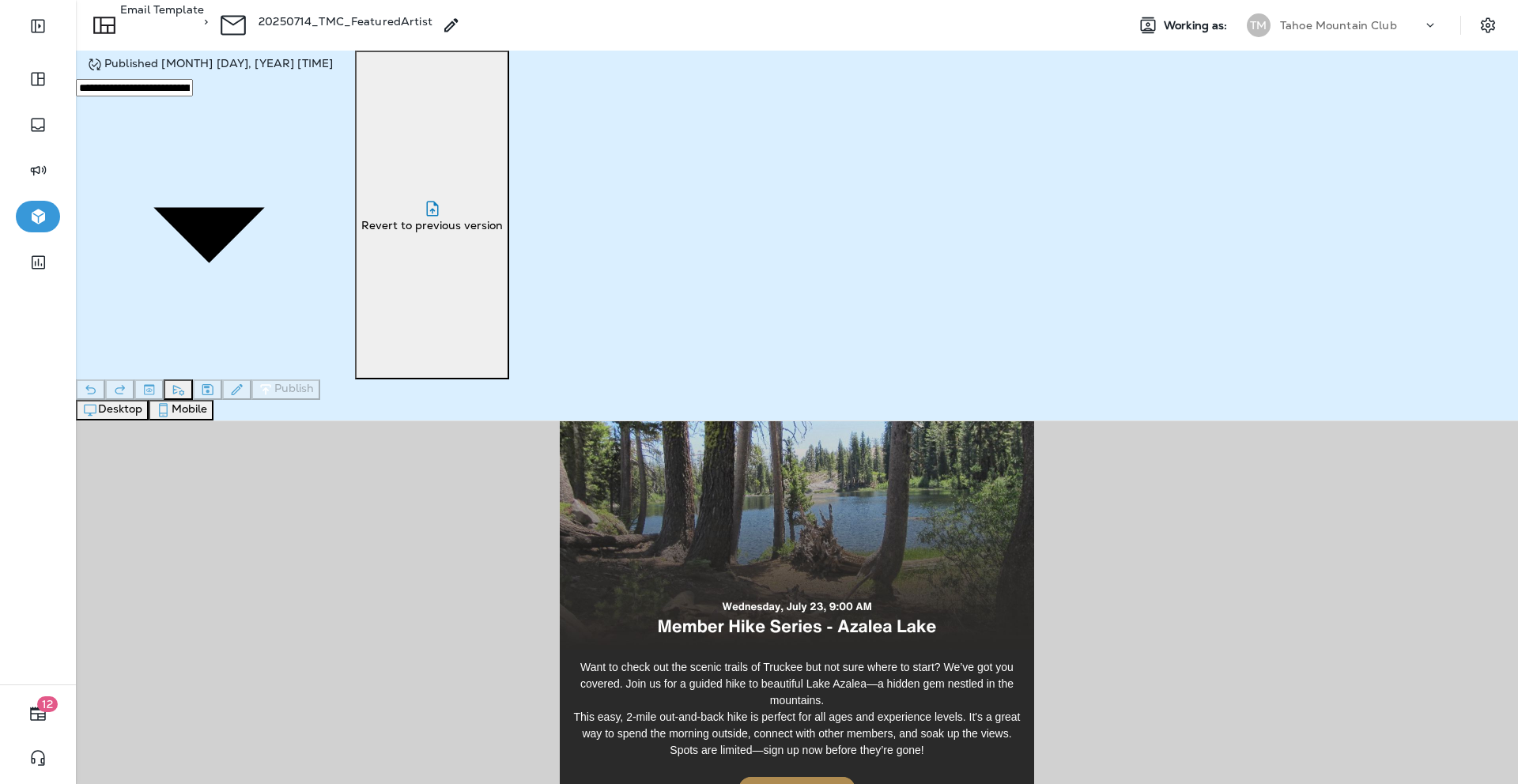 scroll, scrollTop: 1337, scrollLeft: 0, axis: vertical 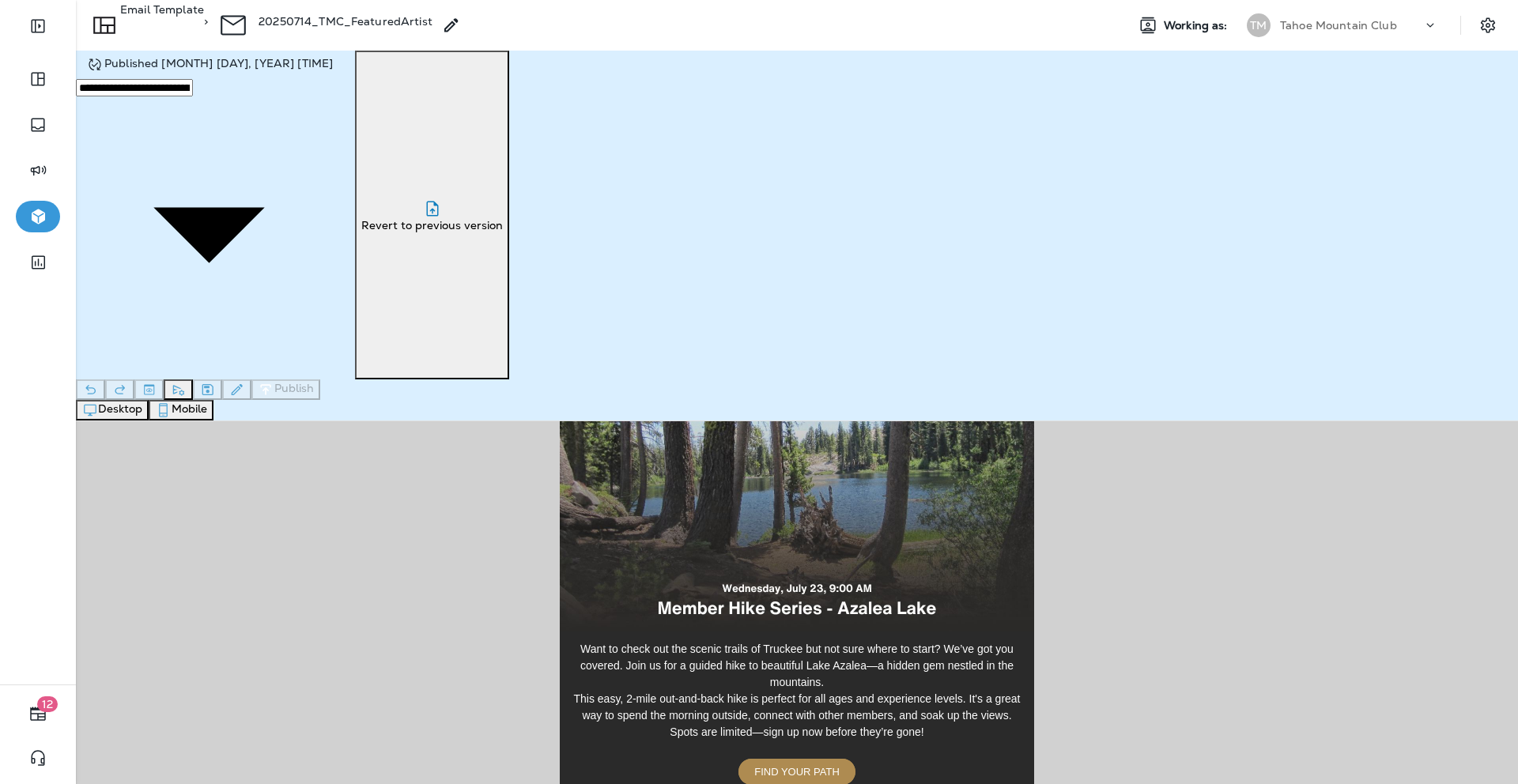 click at bounding box center (797, 493) 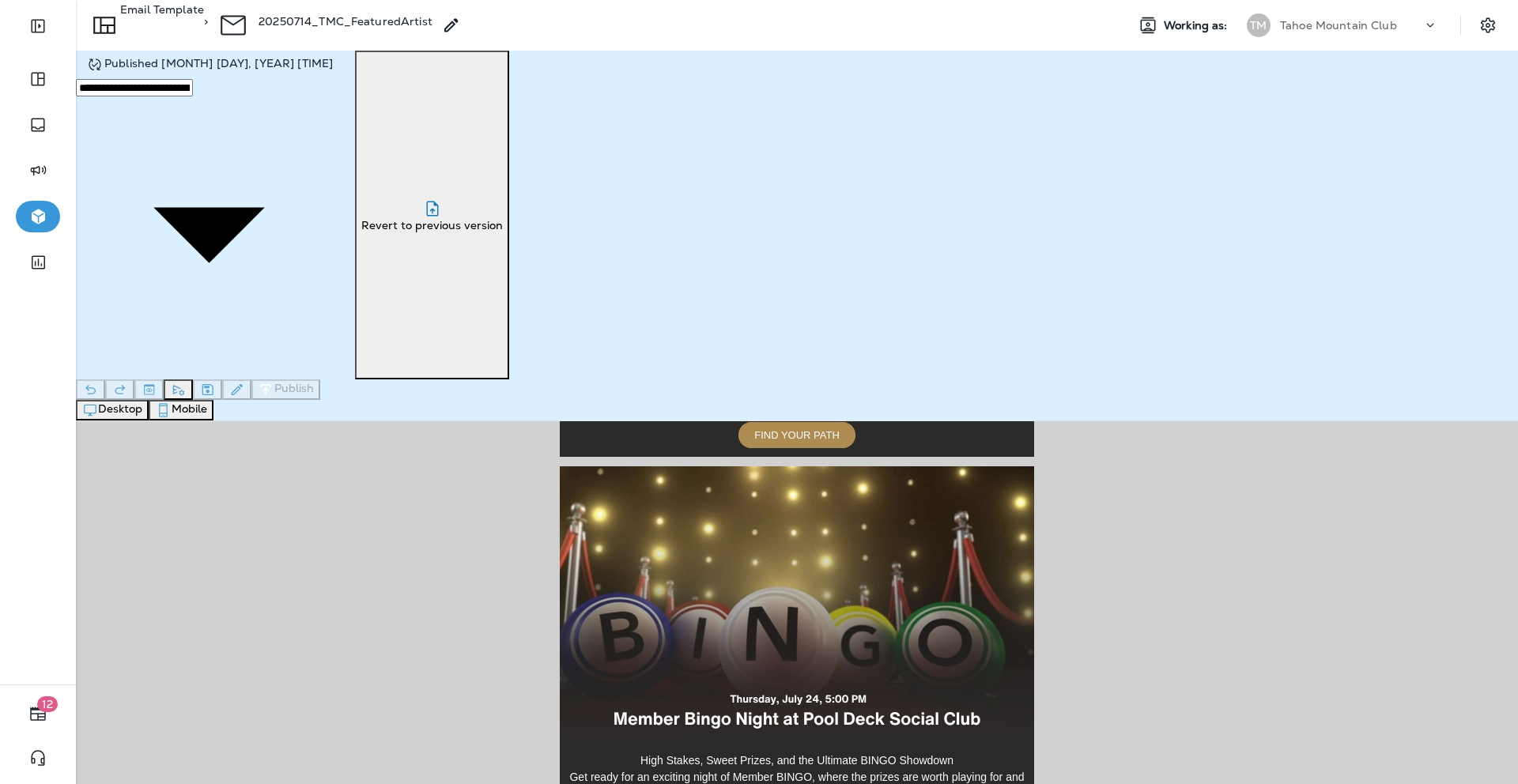 scroll, scrollTop: 1672, scrollLeft: 0, axis: vertical 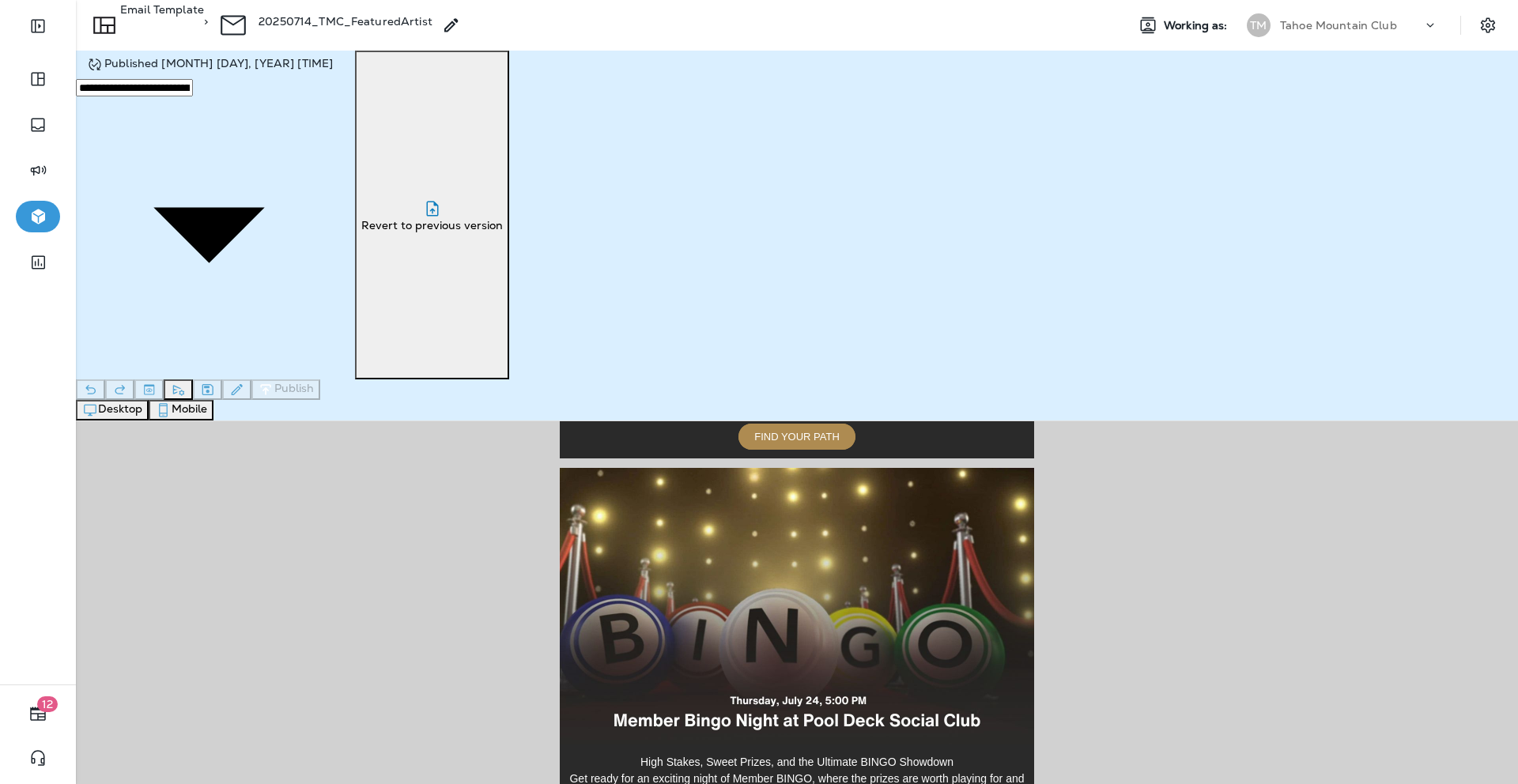 click at bounding box center (797, 606) 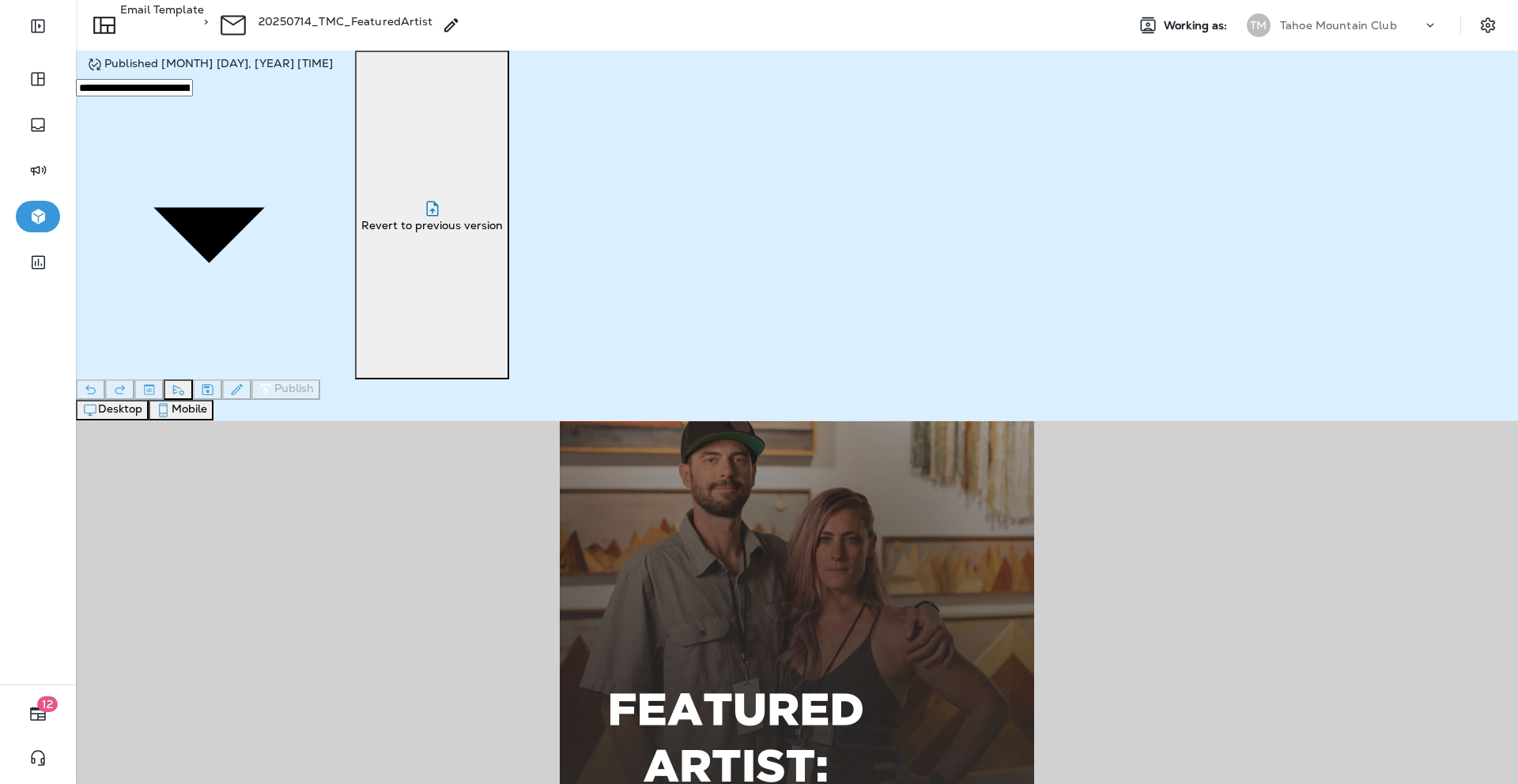 scroll, scrollTop: 0, scrollLeft: 0, axis: both 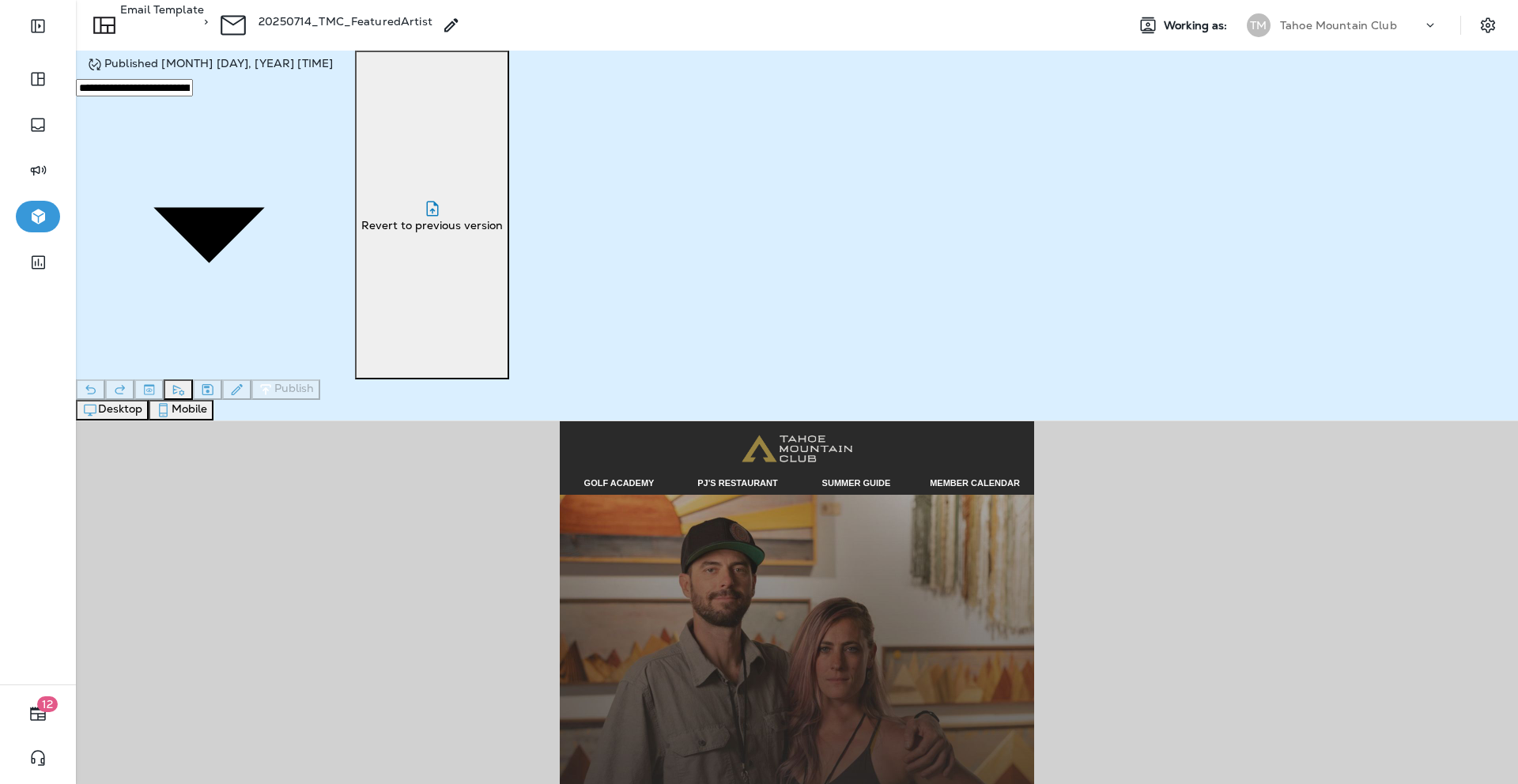 click on "Desktop Mobile" at bounding box center [797, 410] 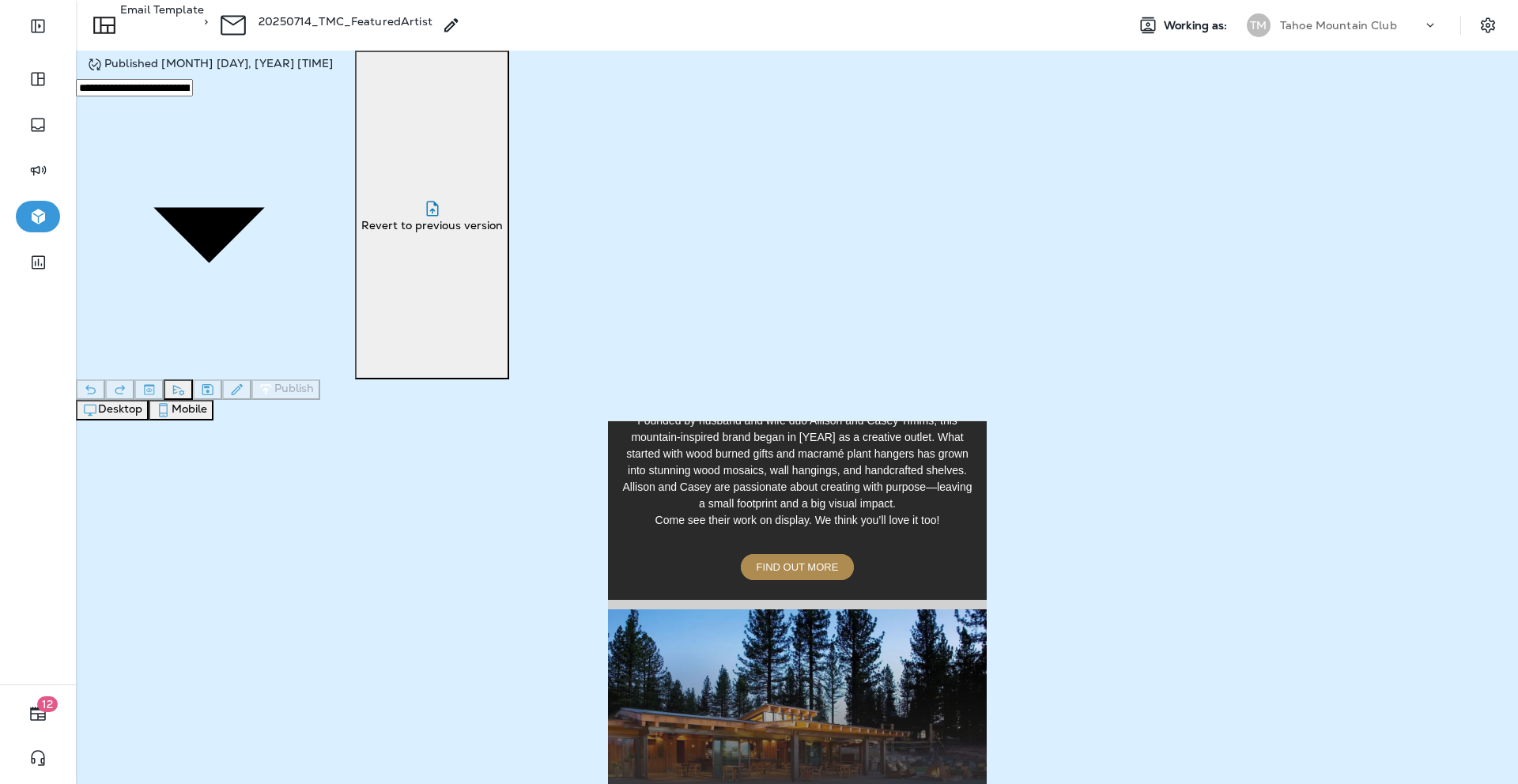 scroll, scrollTop: 498, scrollLeft: 0, axis: vertical 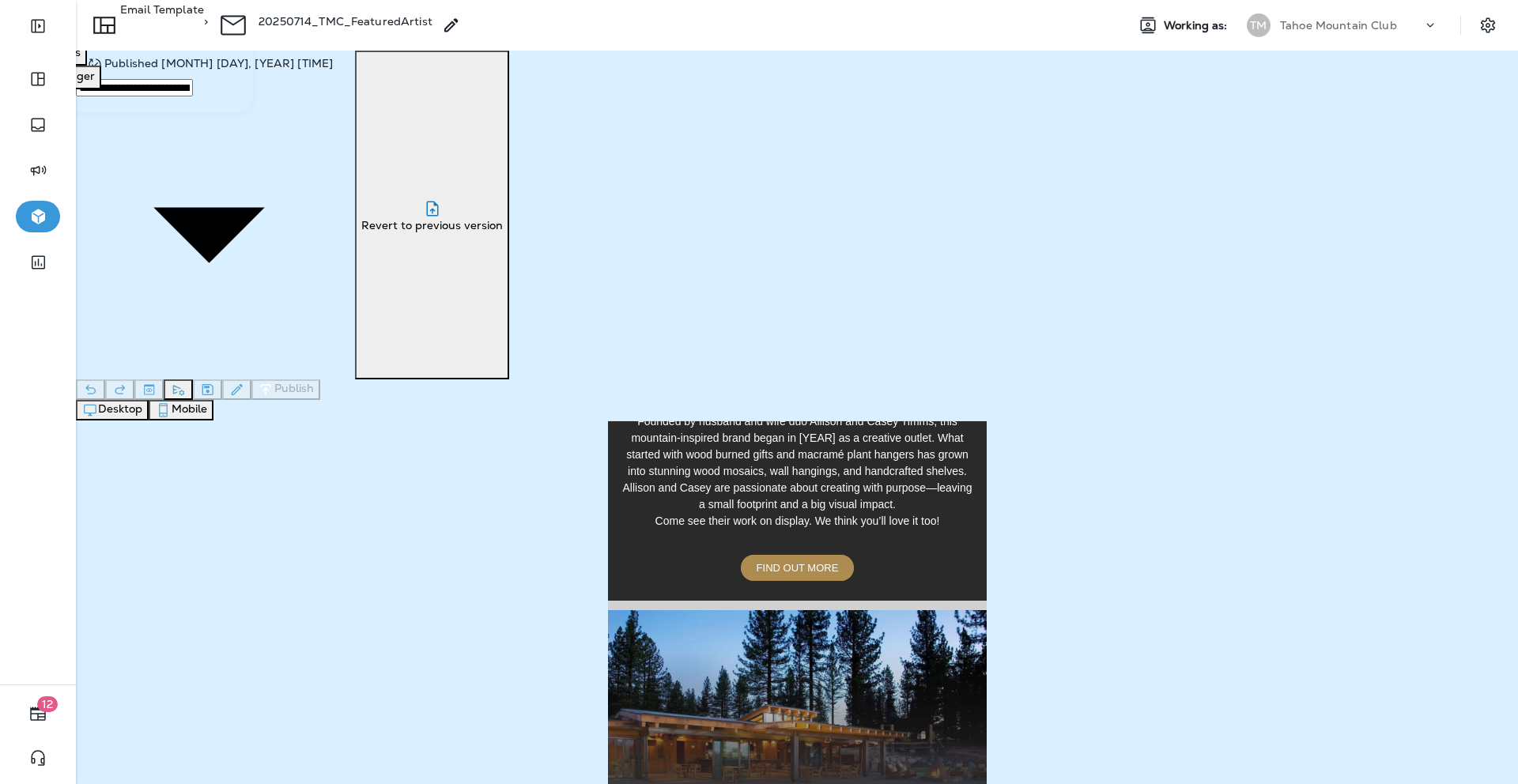 click 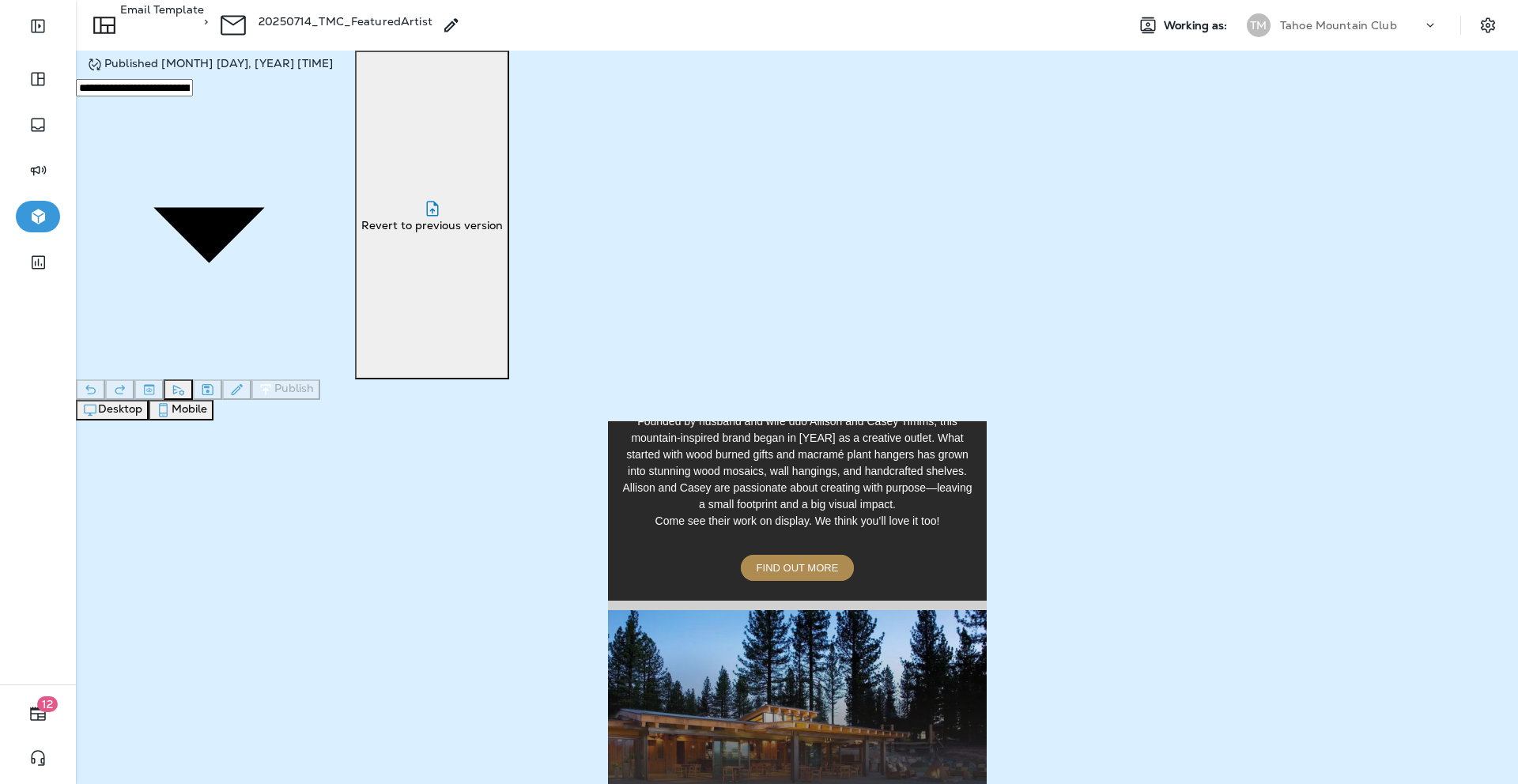 click on "Templates" at bounding box center (53, 52) 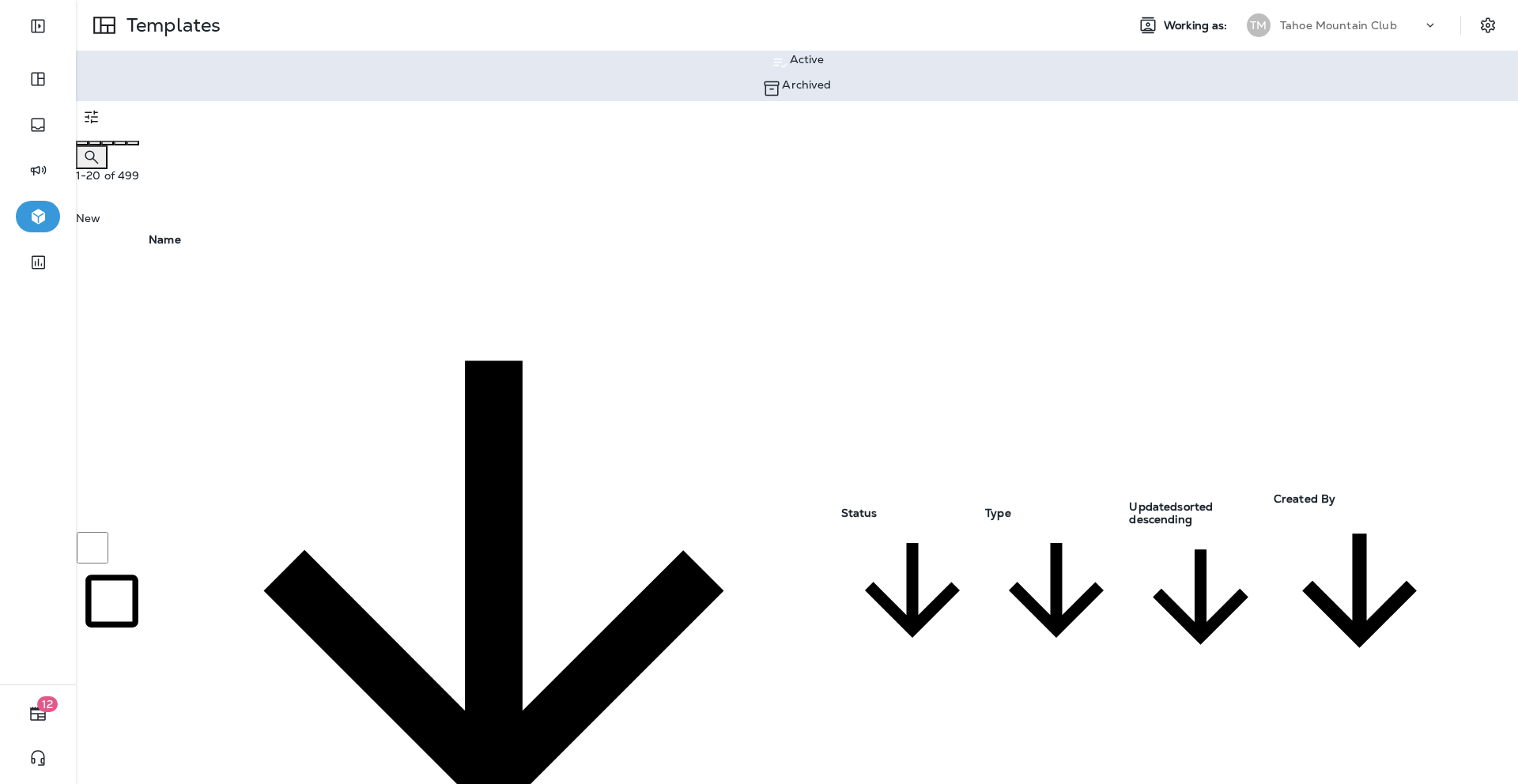 click on "20250714_TMC_FeaturedArtist" at bounding box center (236, 989) 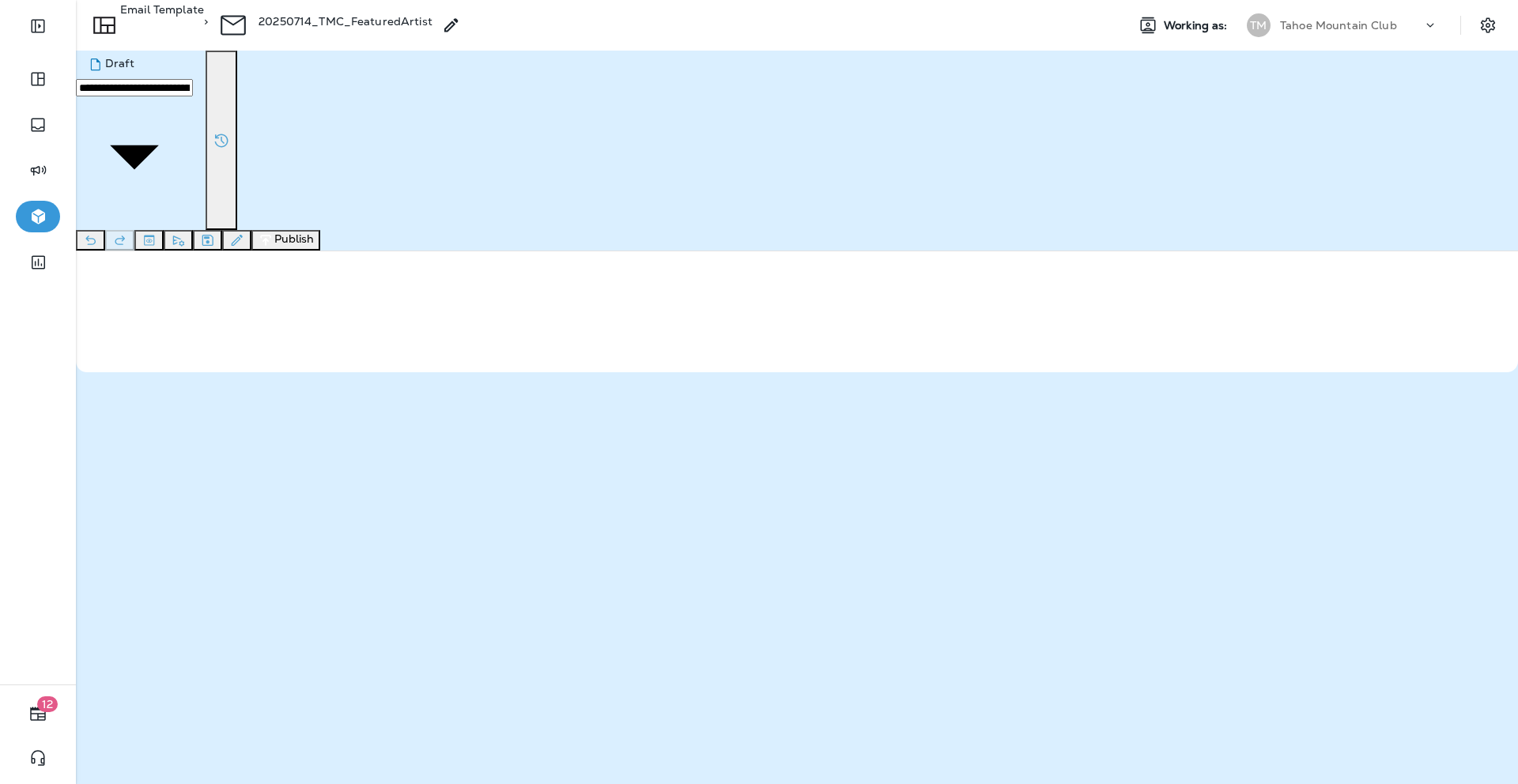 click on "Publish" at bounding box center (285, 240) 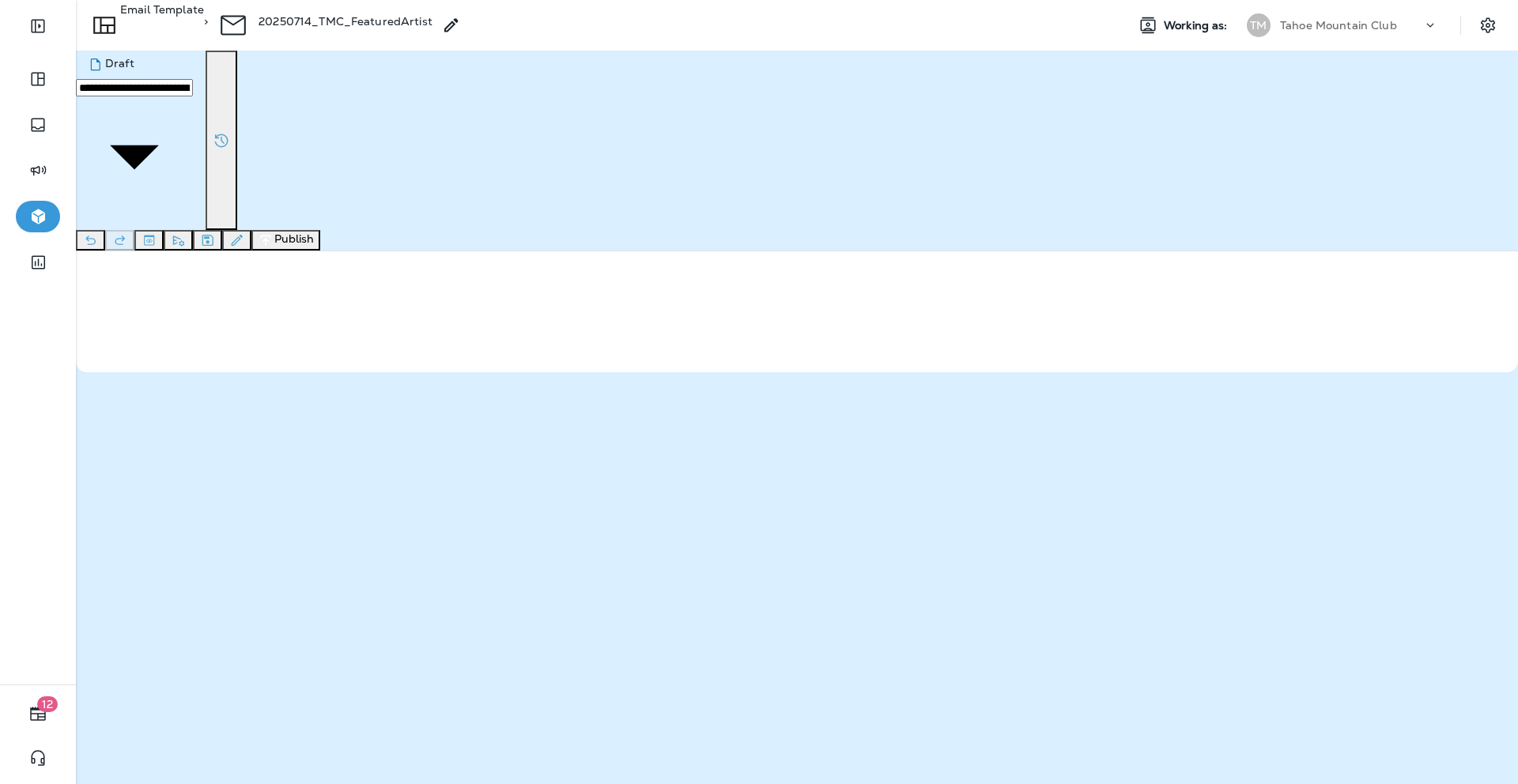 click on "**********" at bounding box center (59, 69) 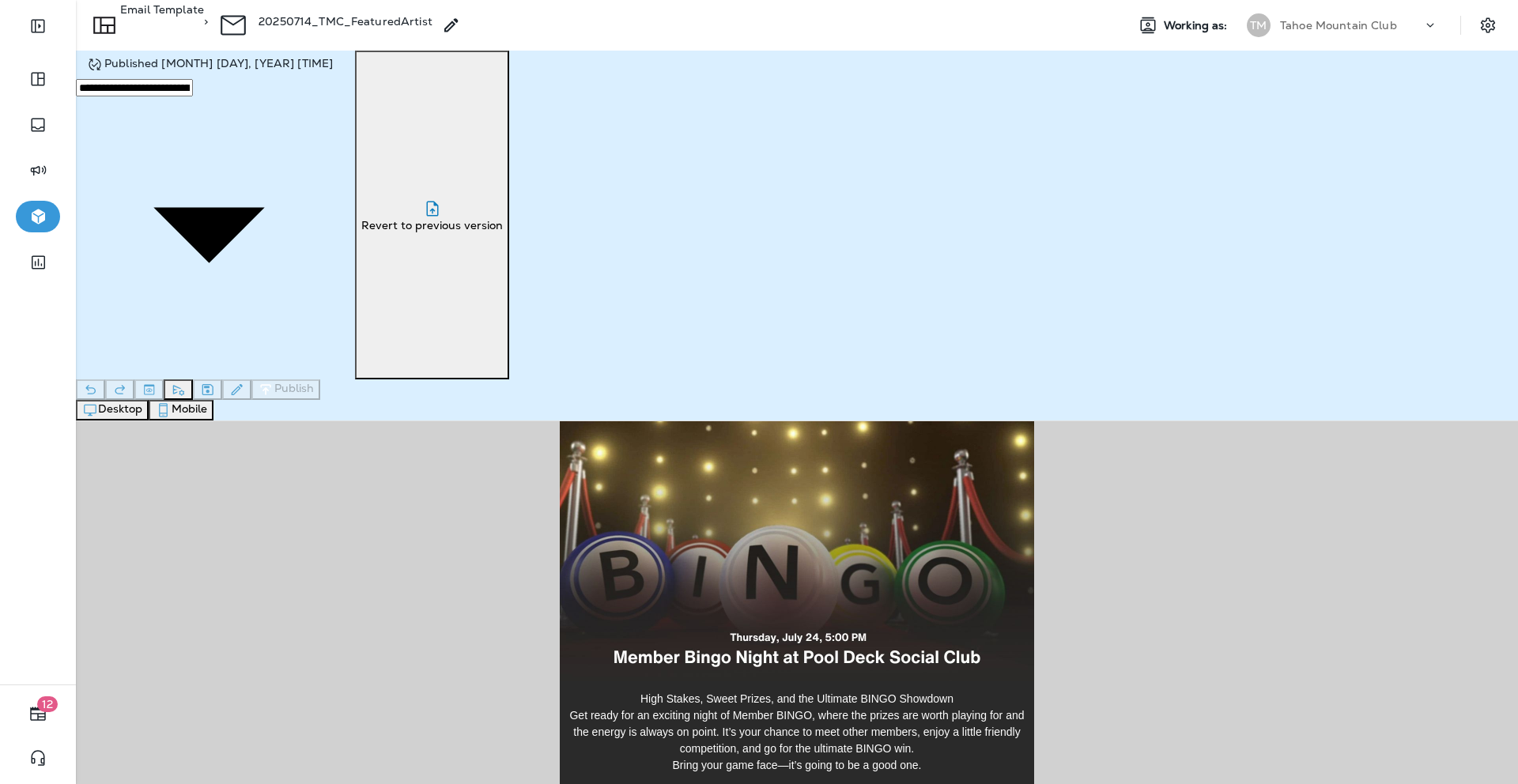 scroll, scrollTop: 1736, scrollLeft: 0, axis: vertical 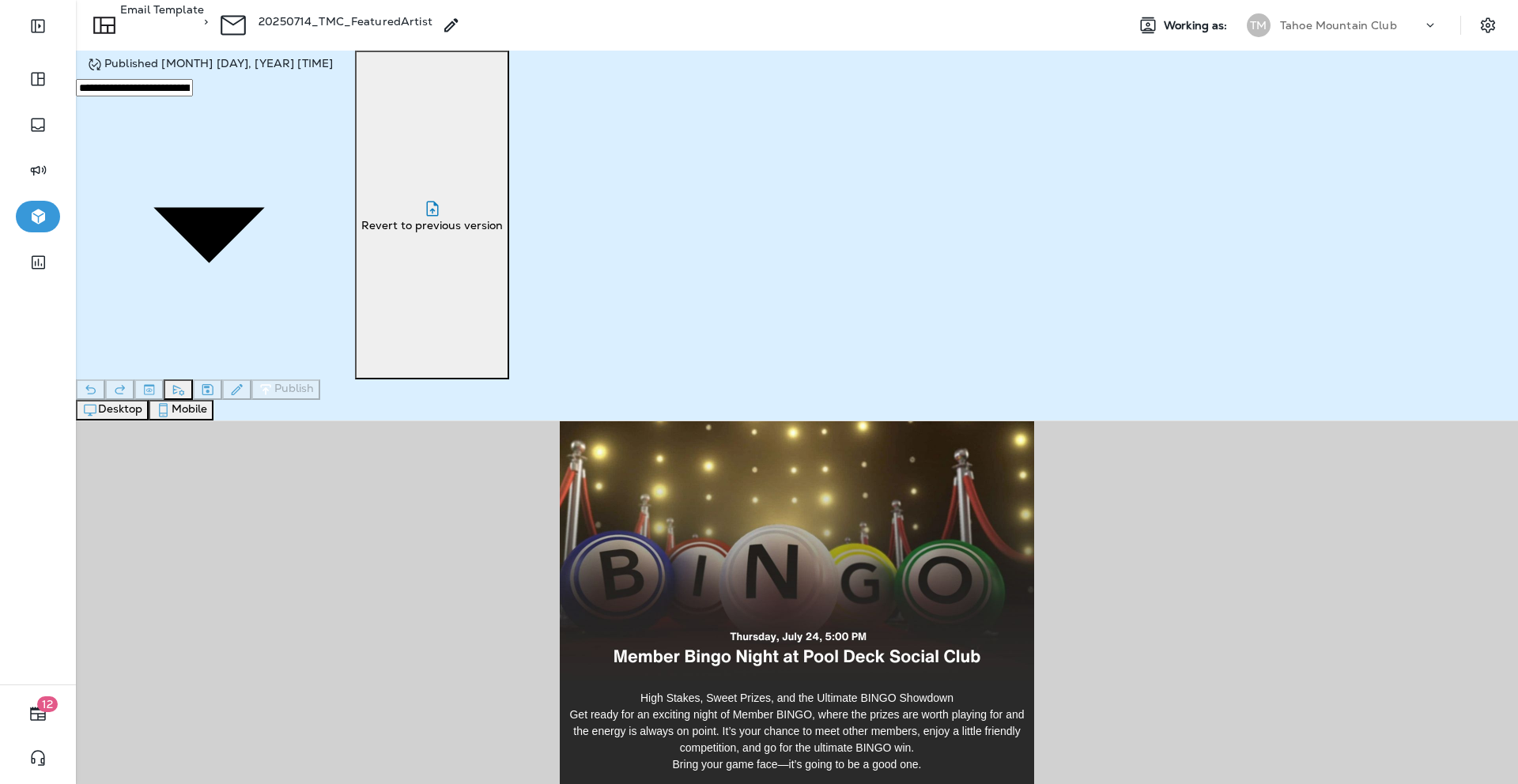 click on "Templates" at bounding box center (53, 52) 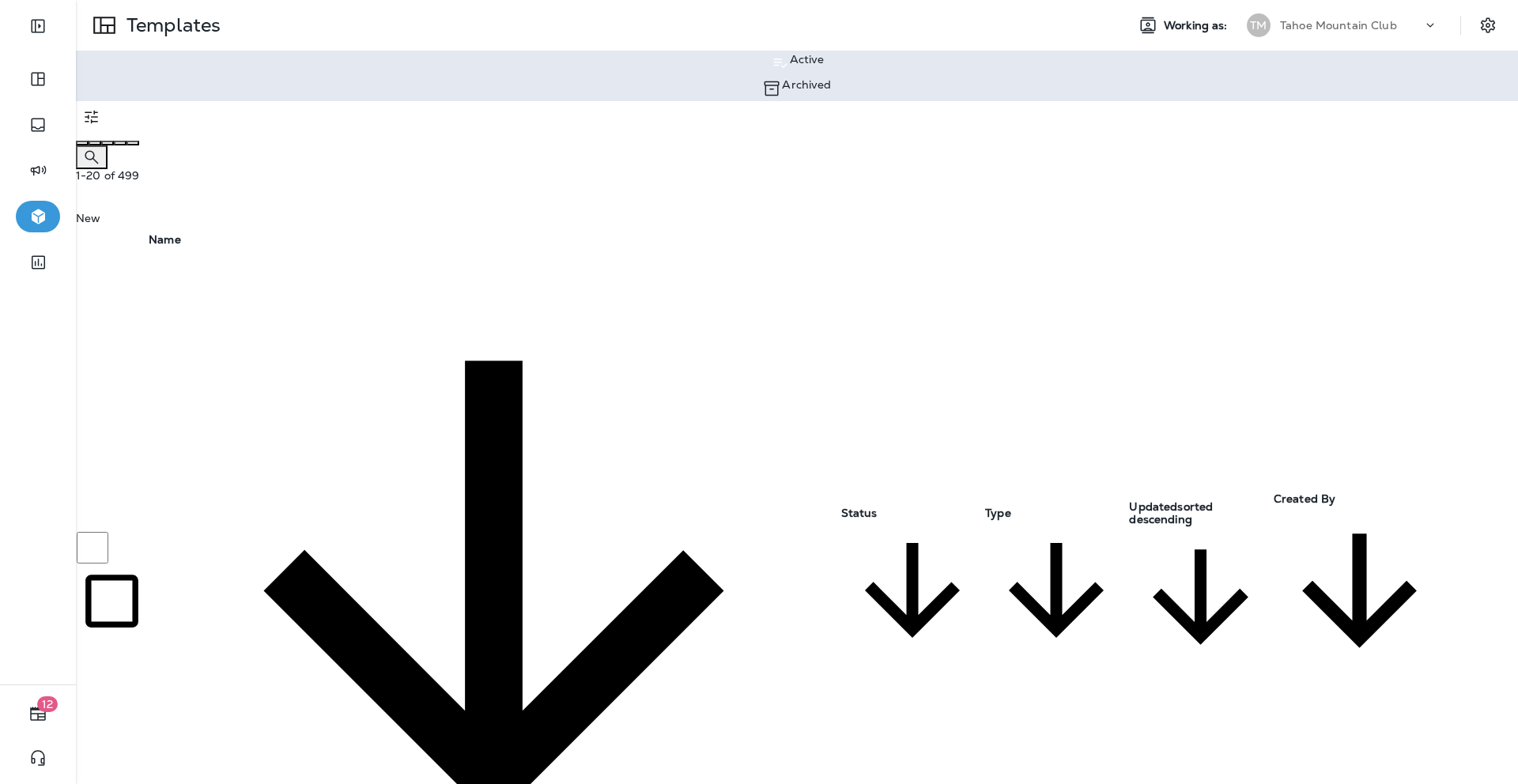 click on "20250714_TMC_FeaturedArtist" at bounding box center (236, 989) 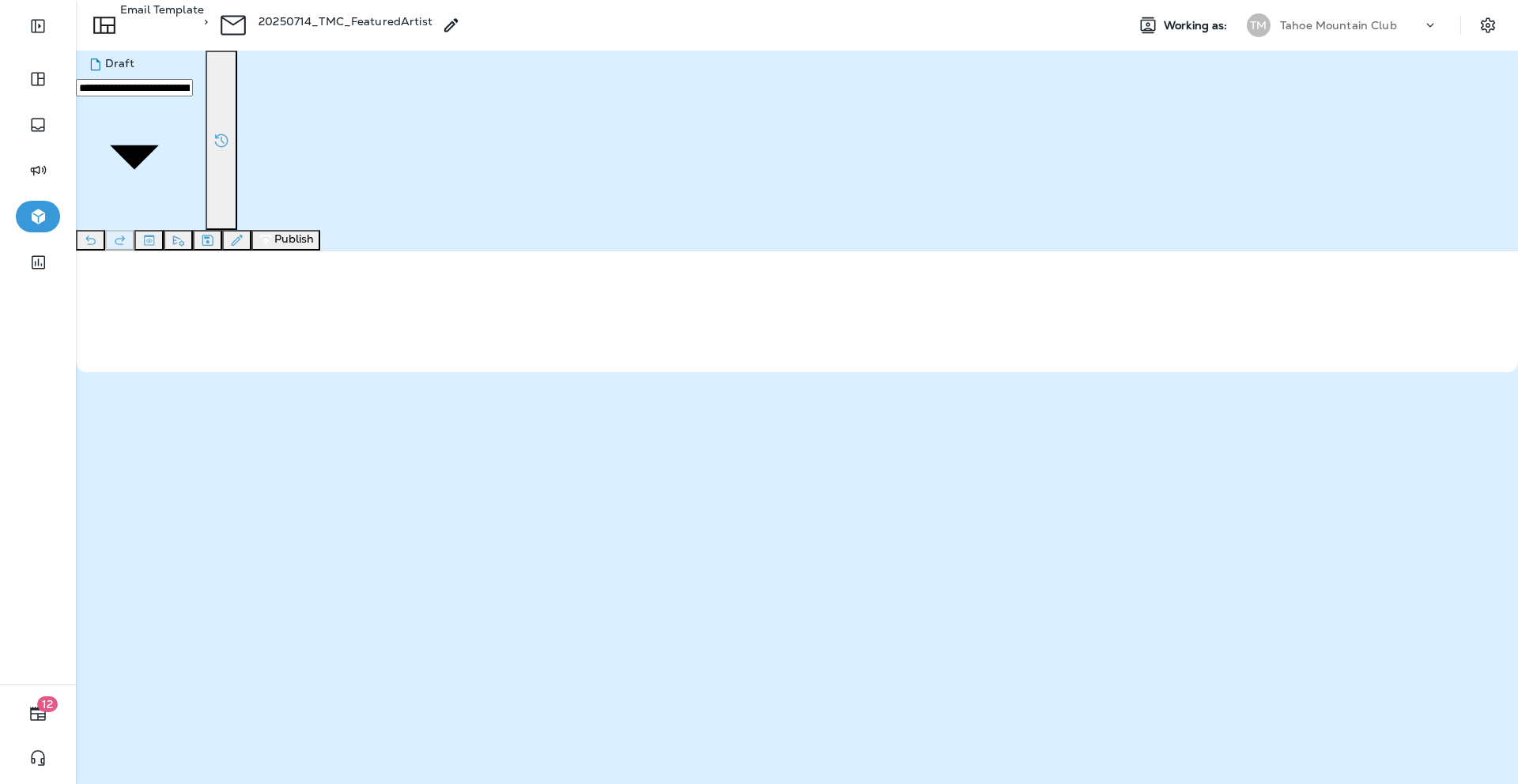 click on "Publish" at bounding box center [285, 240] 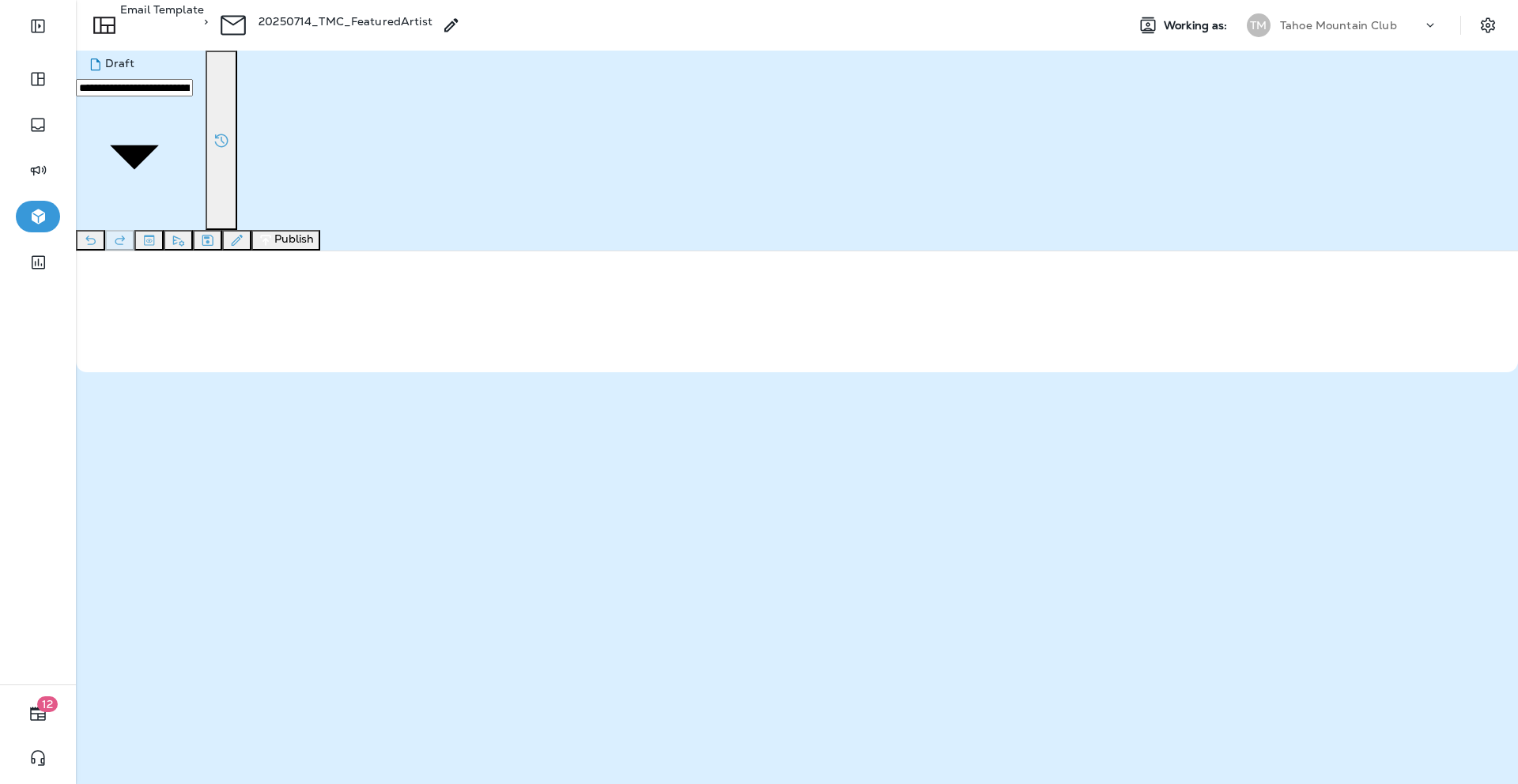 click on "Publish" at bounding box center [75, 3455] 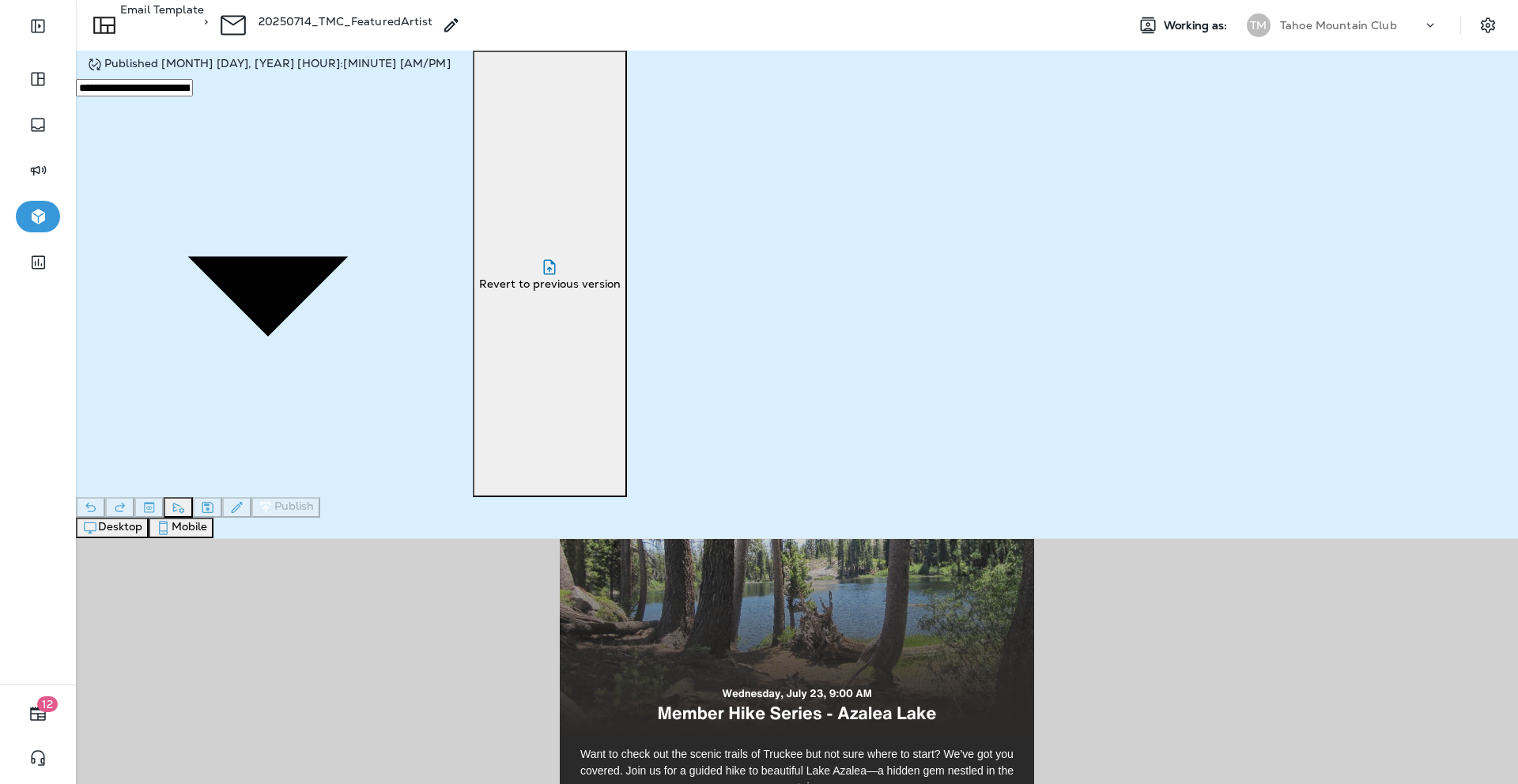 scroll, scrollTop: 1758, scrollLeft: 0, axis: vertical 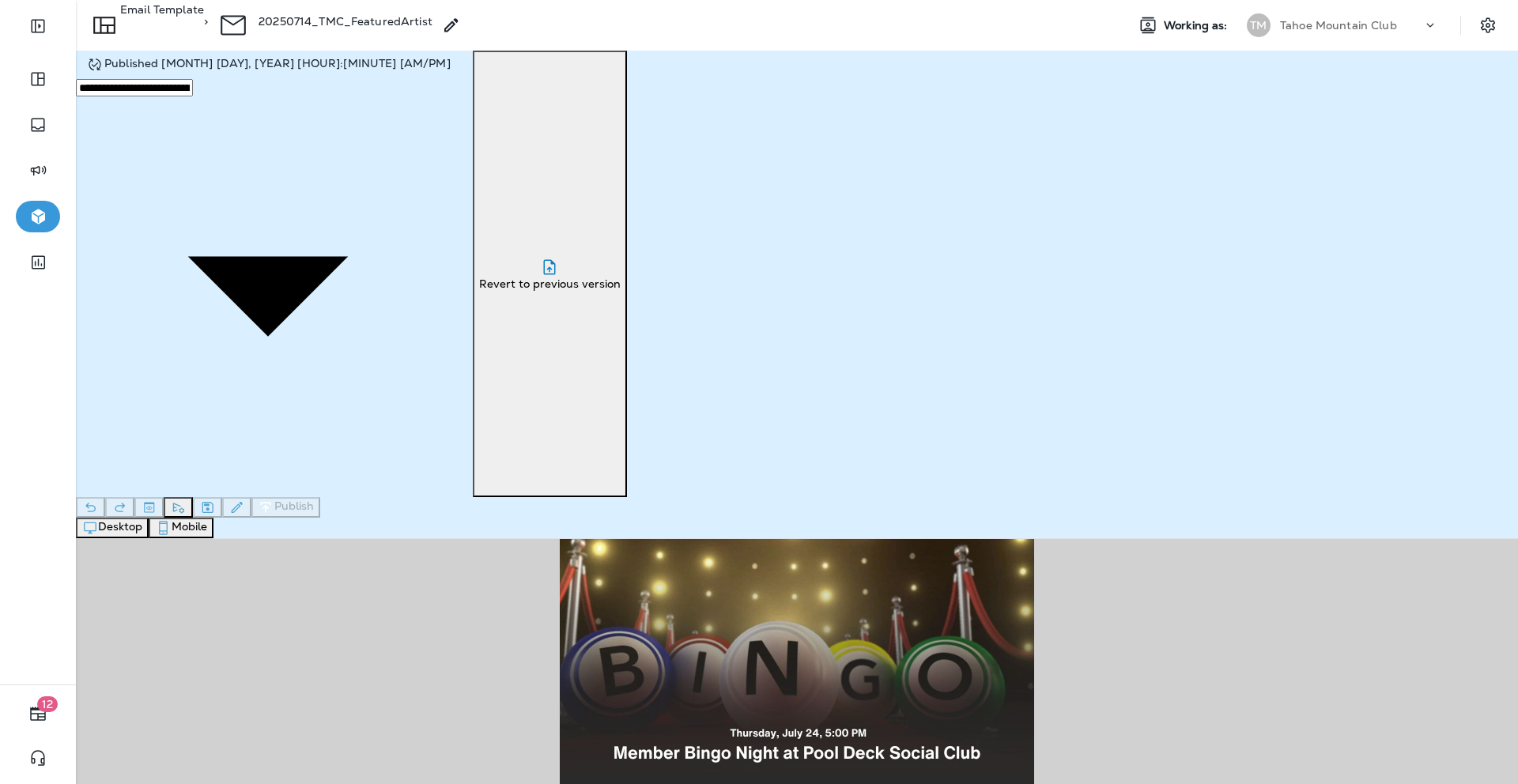 click on "MEET MEMBERS HERE" at bounding box center (797, 899) 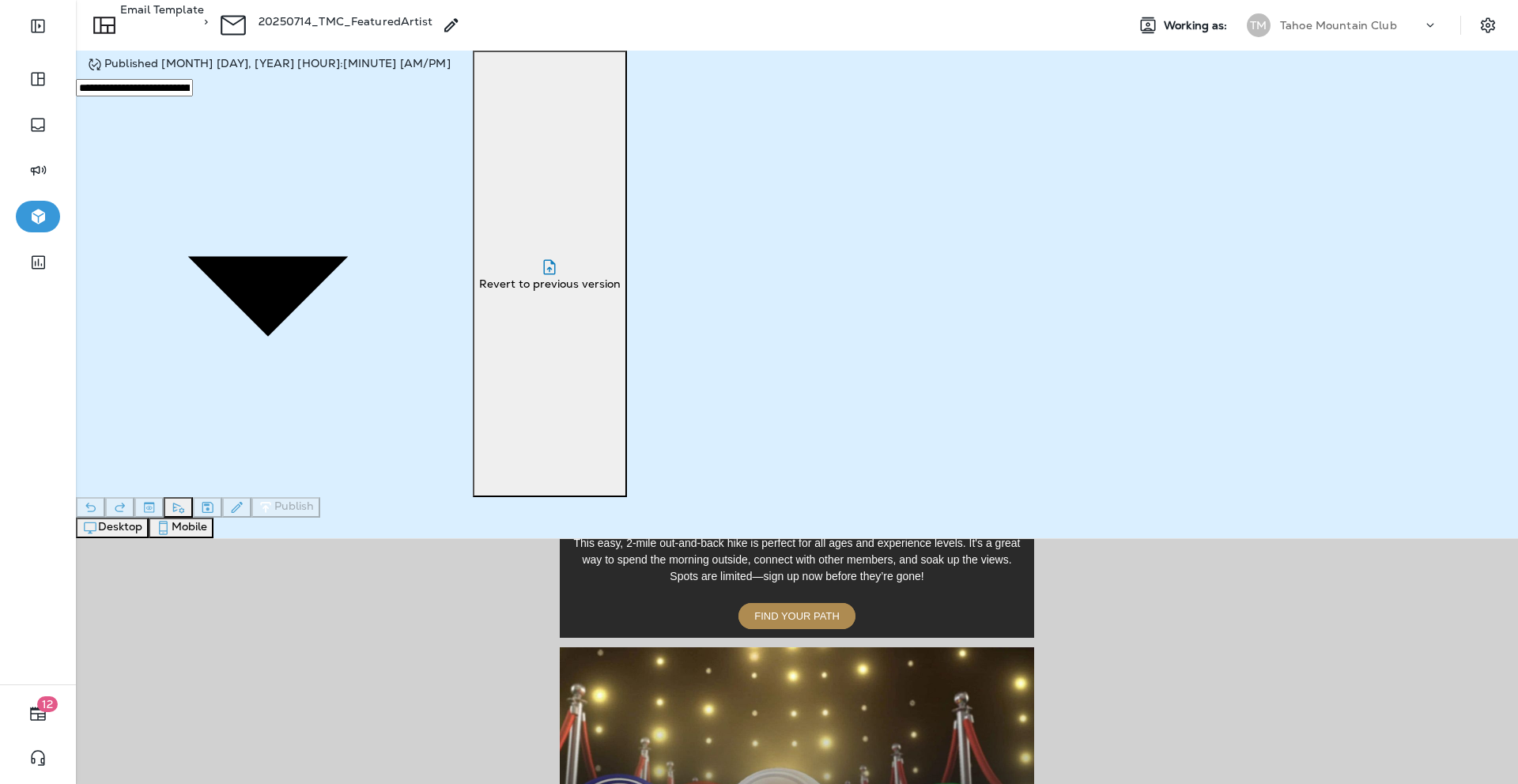 scroll, scrollTop: 1606, scrollLeft: 0, axis: vertical 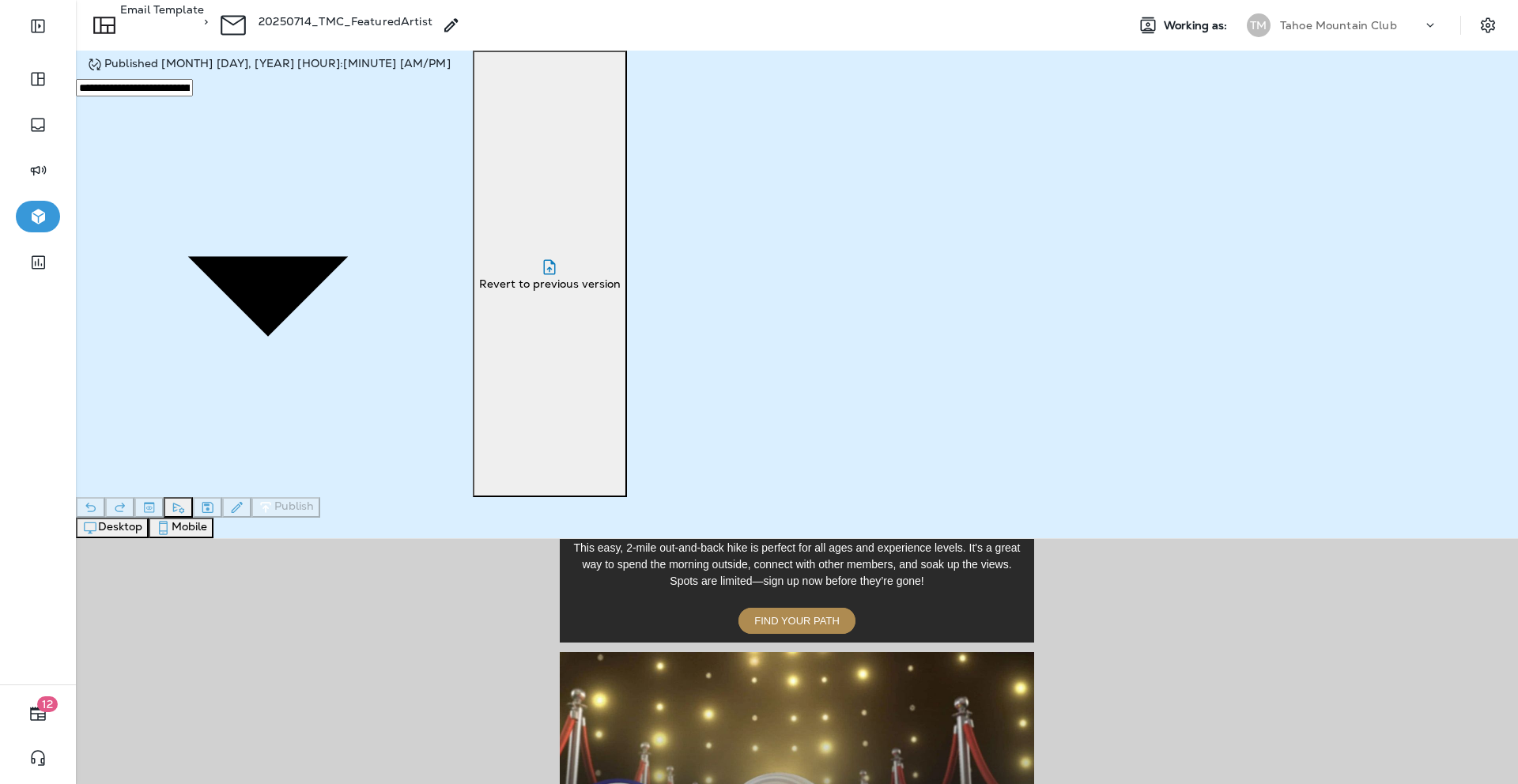 click at bounding box center (797, 790) 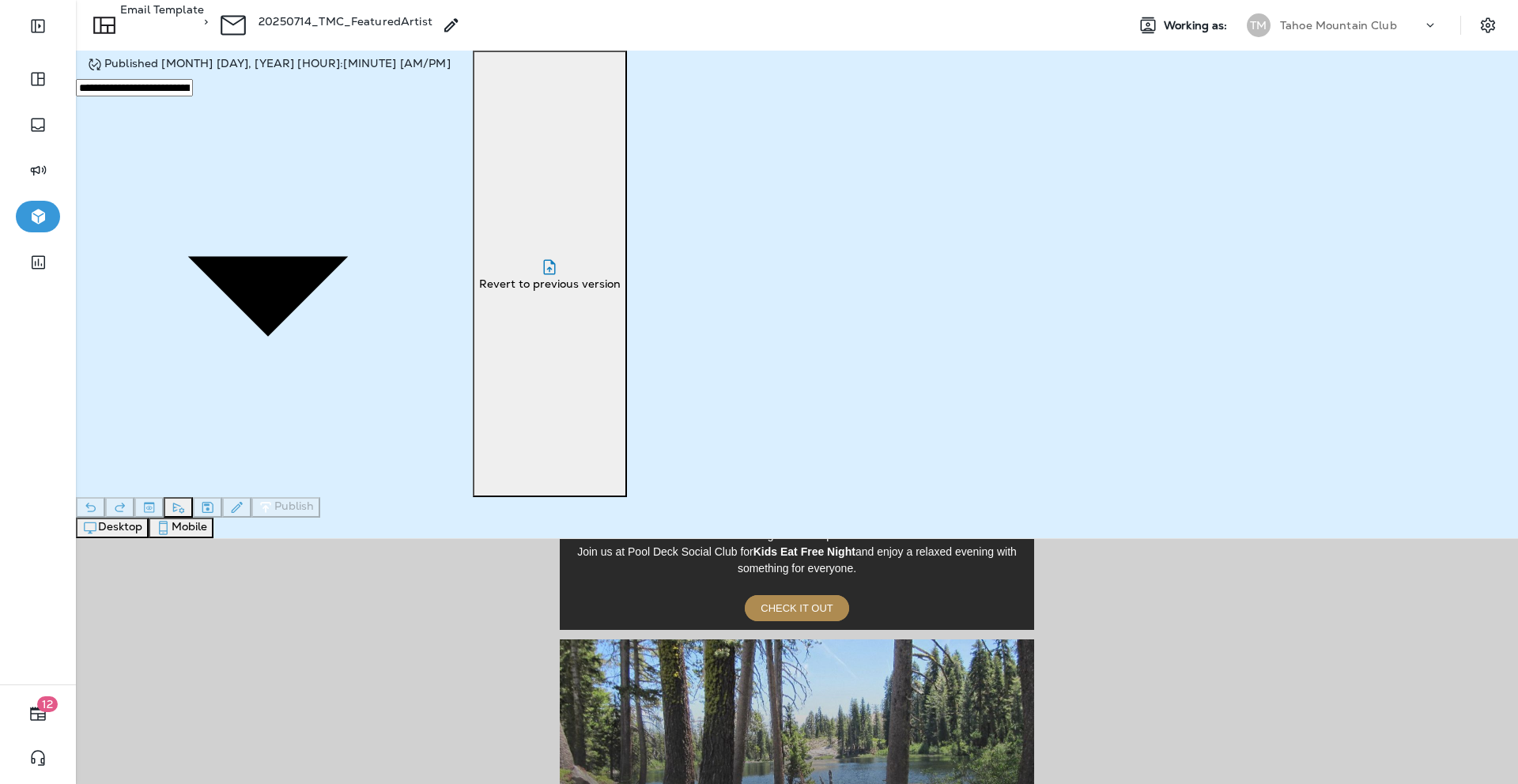 scroll, scrollTop: 1169, scrollLeft: 0, axis: vertical 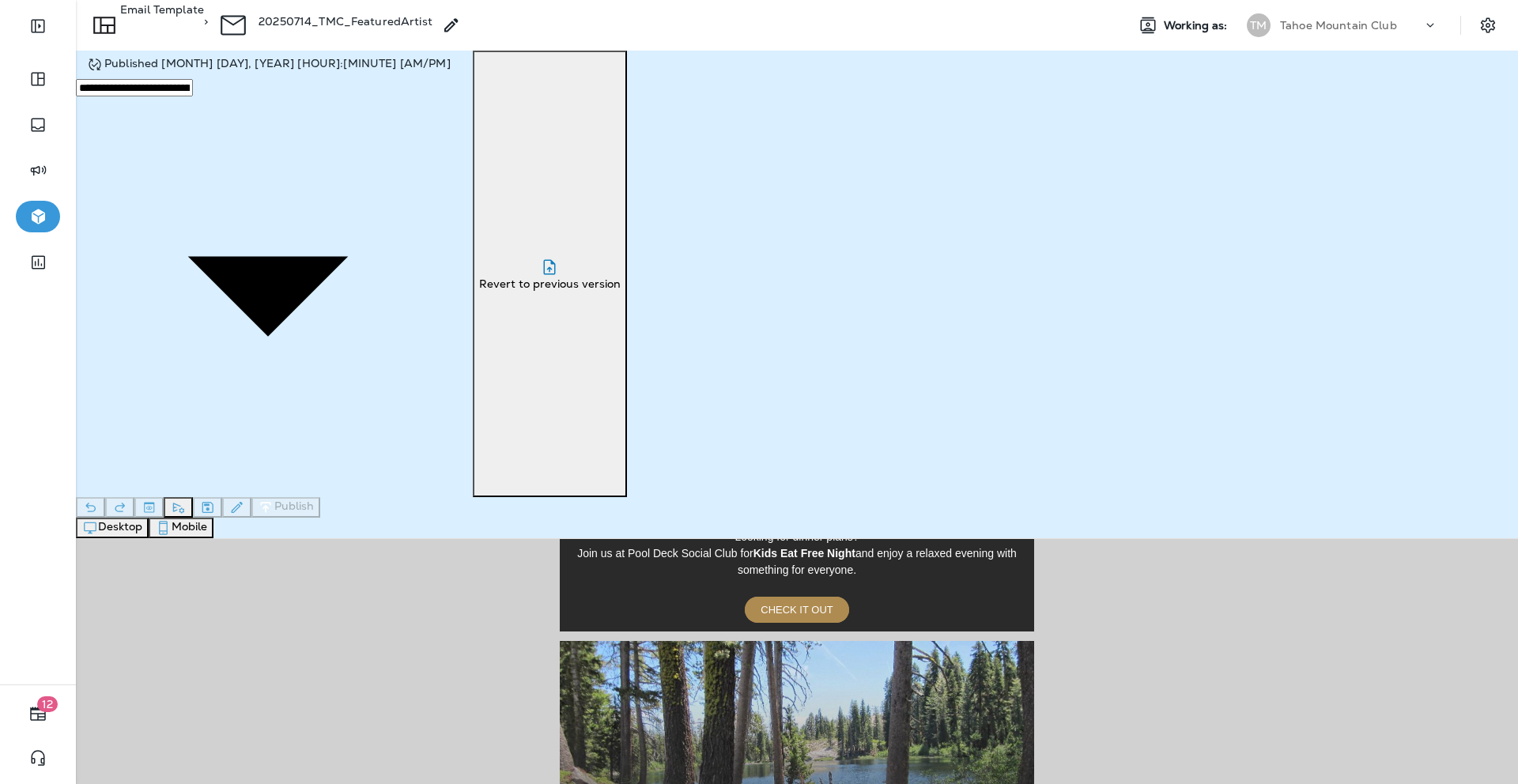 click at bounding box center [797, 778] 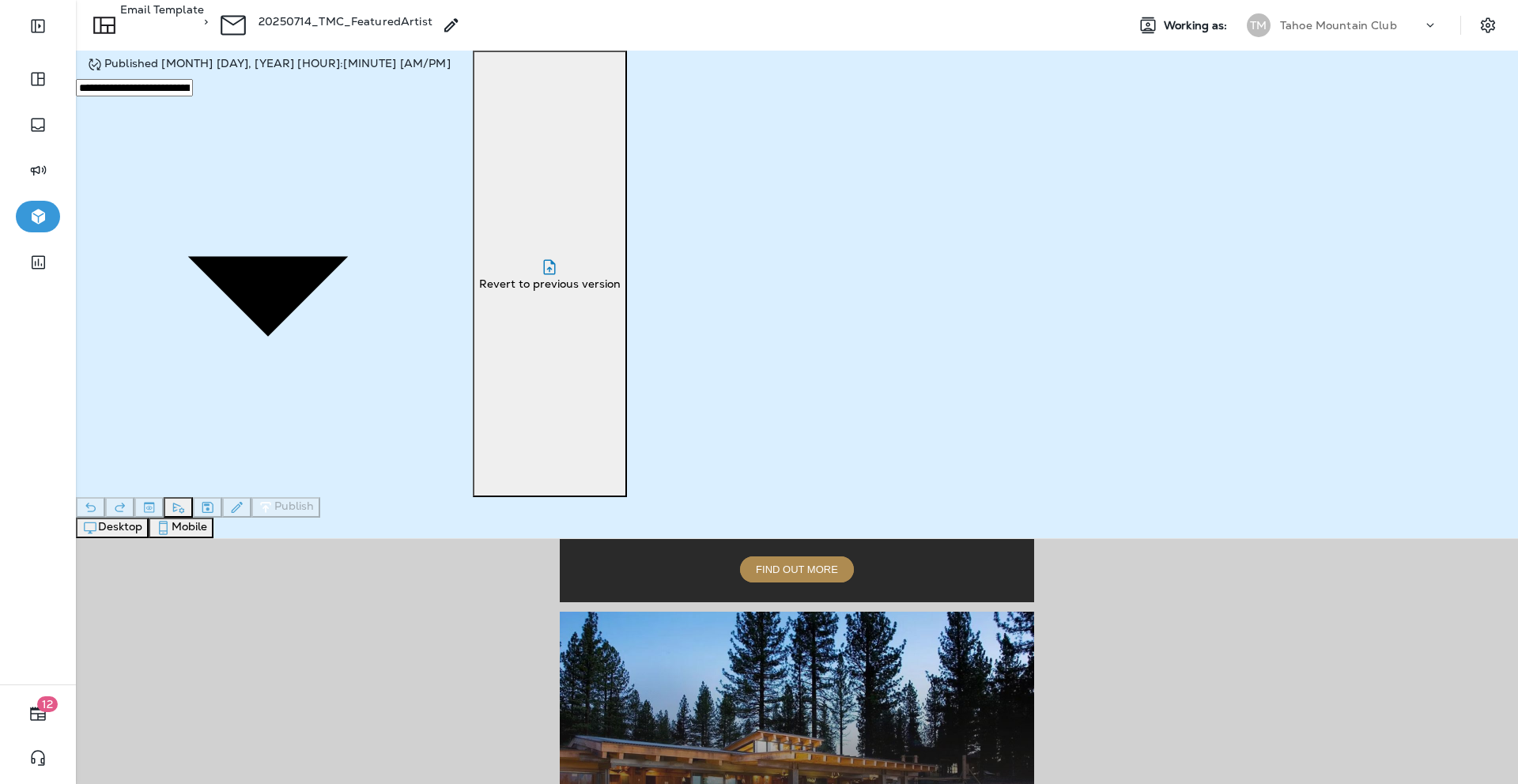 scroll, scrollTop: 733, scrollLeft: 0, axis: vertical 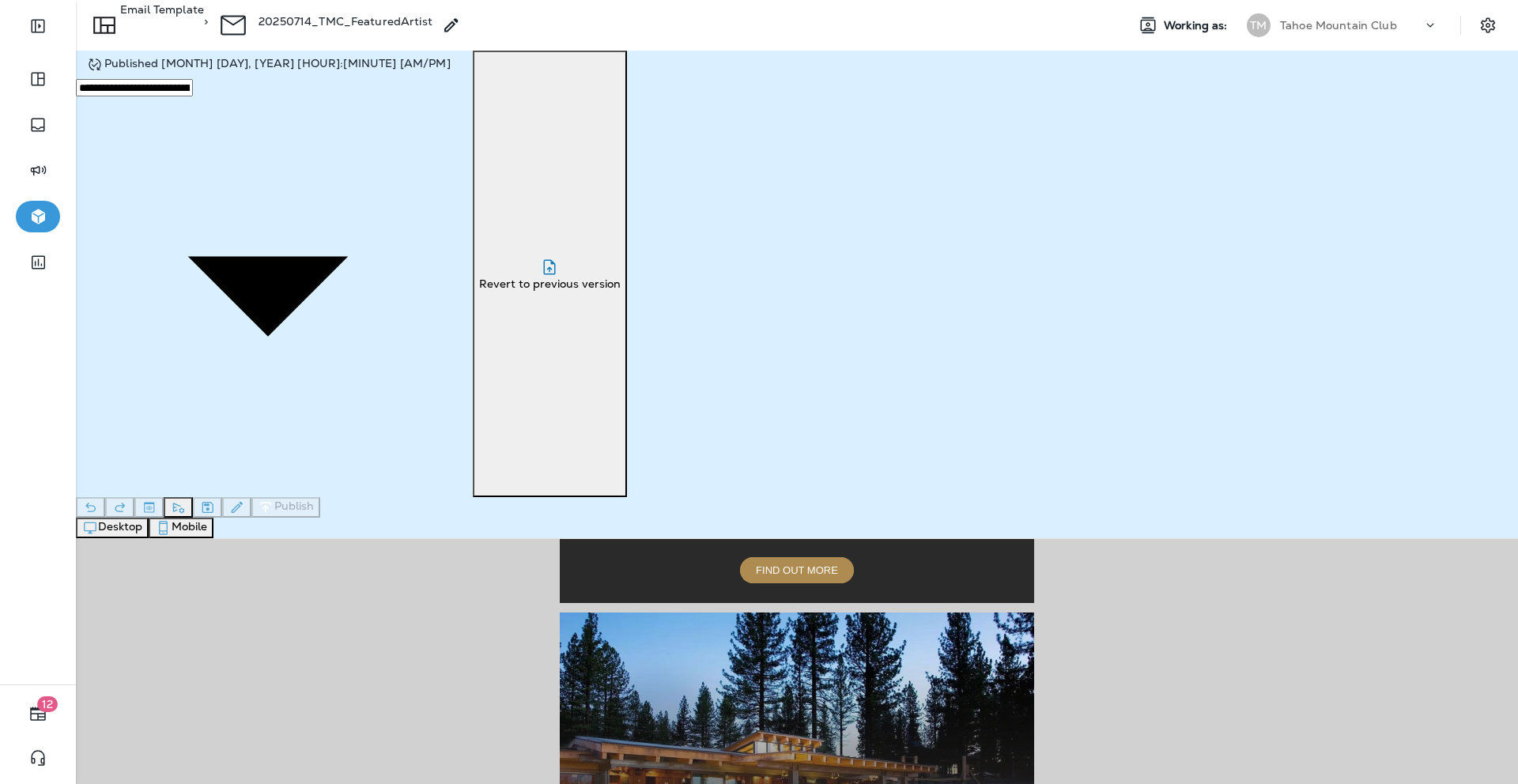 click at bounding box center [797, 750] 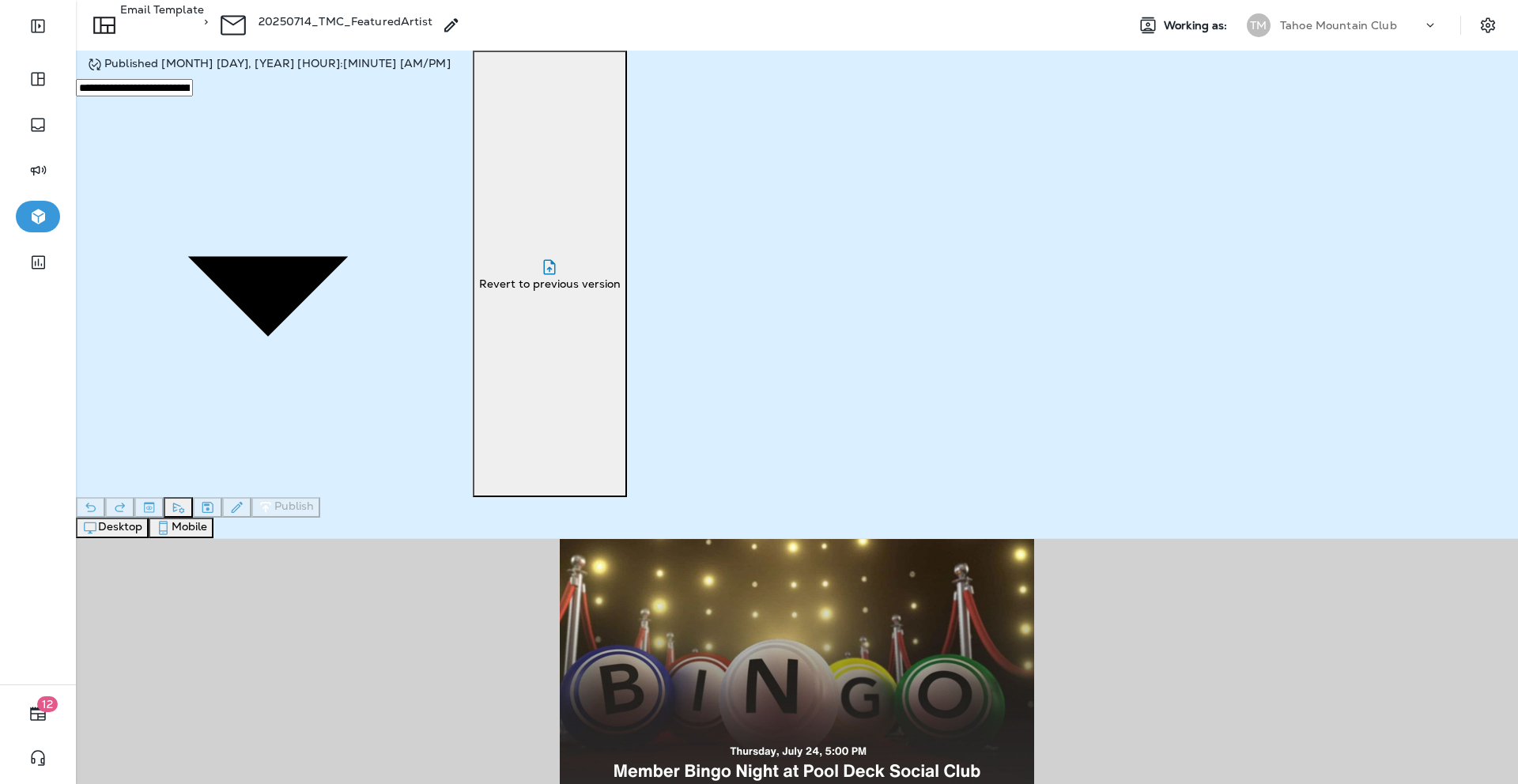 scroll, scrollTop: 1758, scrollLeft: 0, axis: vertical 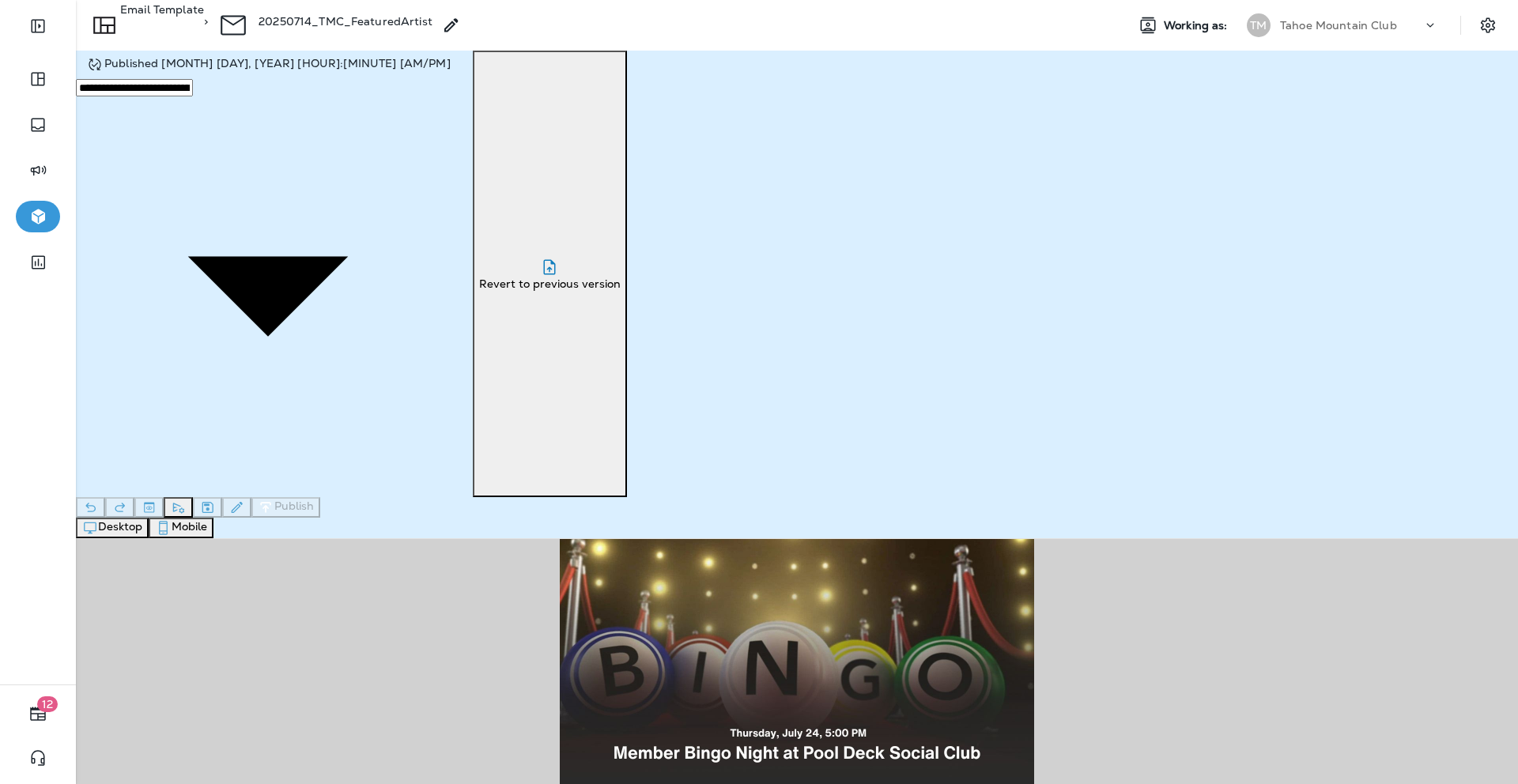 click on "Email Broadcasts" at bounding box center [71, 75] 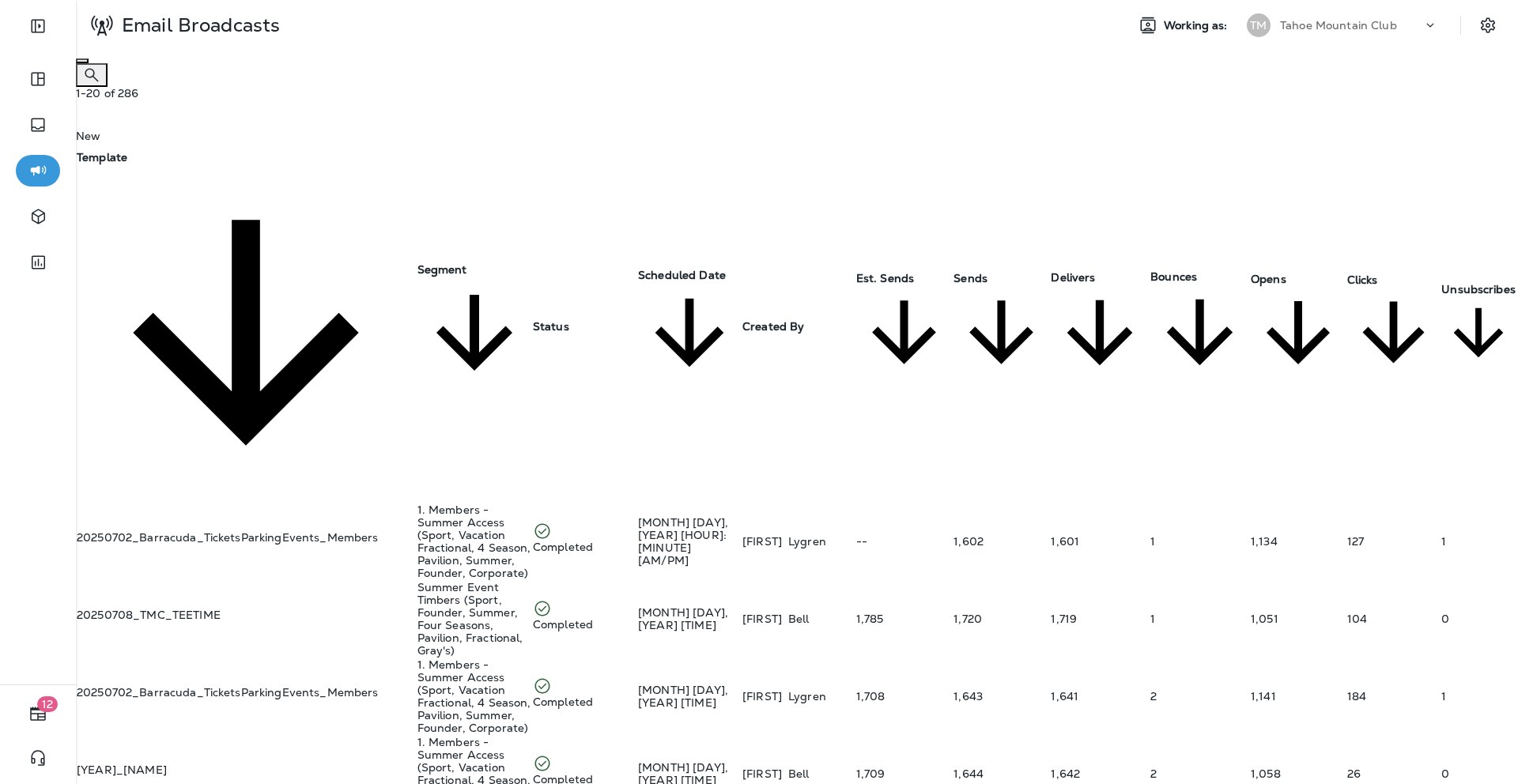 click on "New" at bounding box center [797, 128] 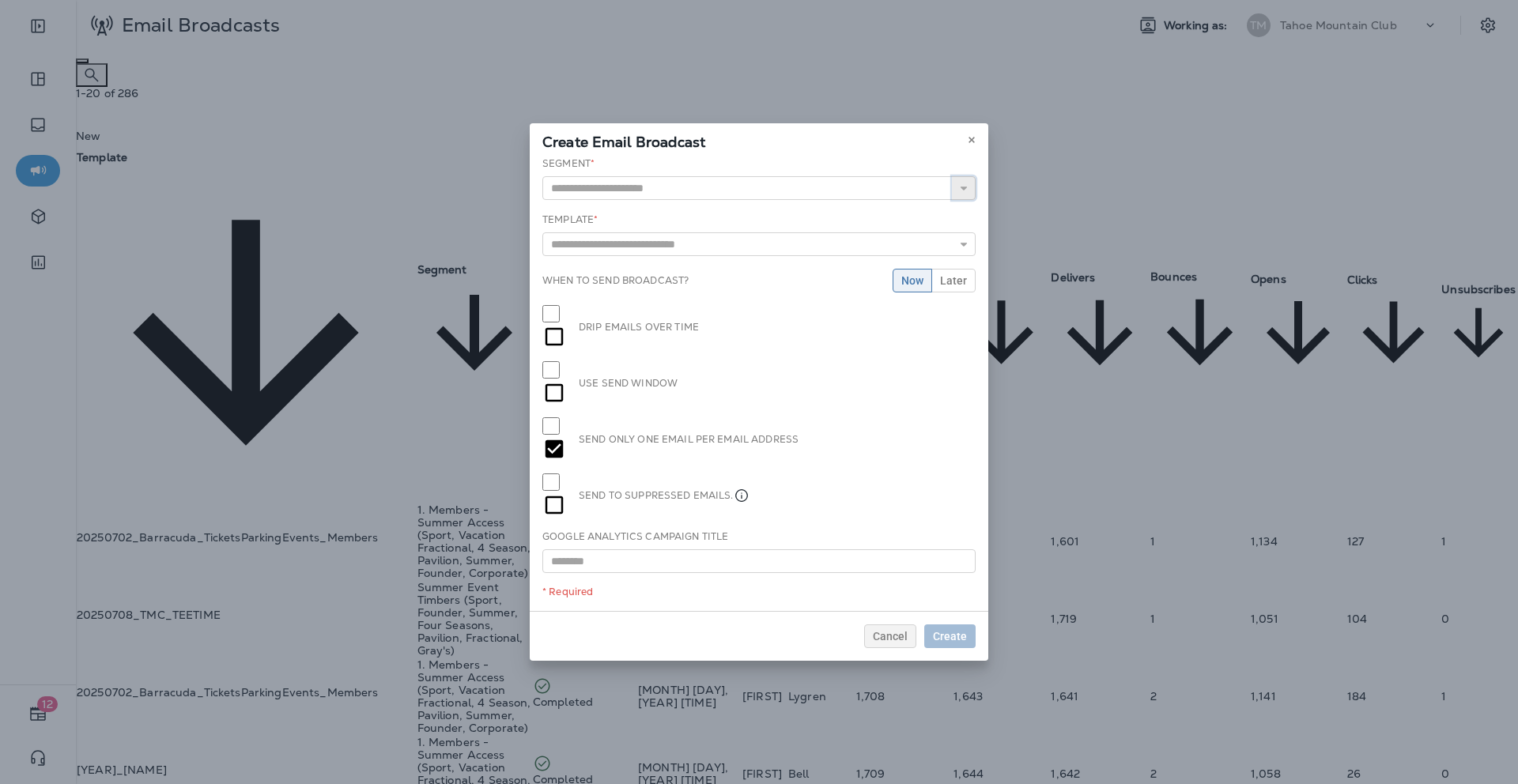 click 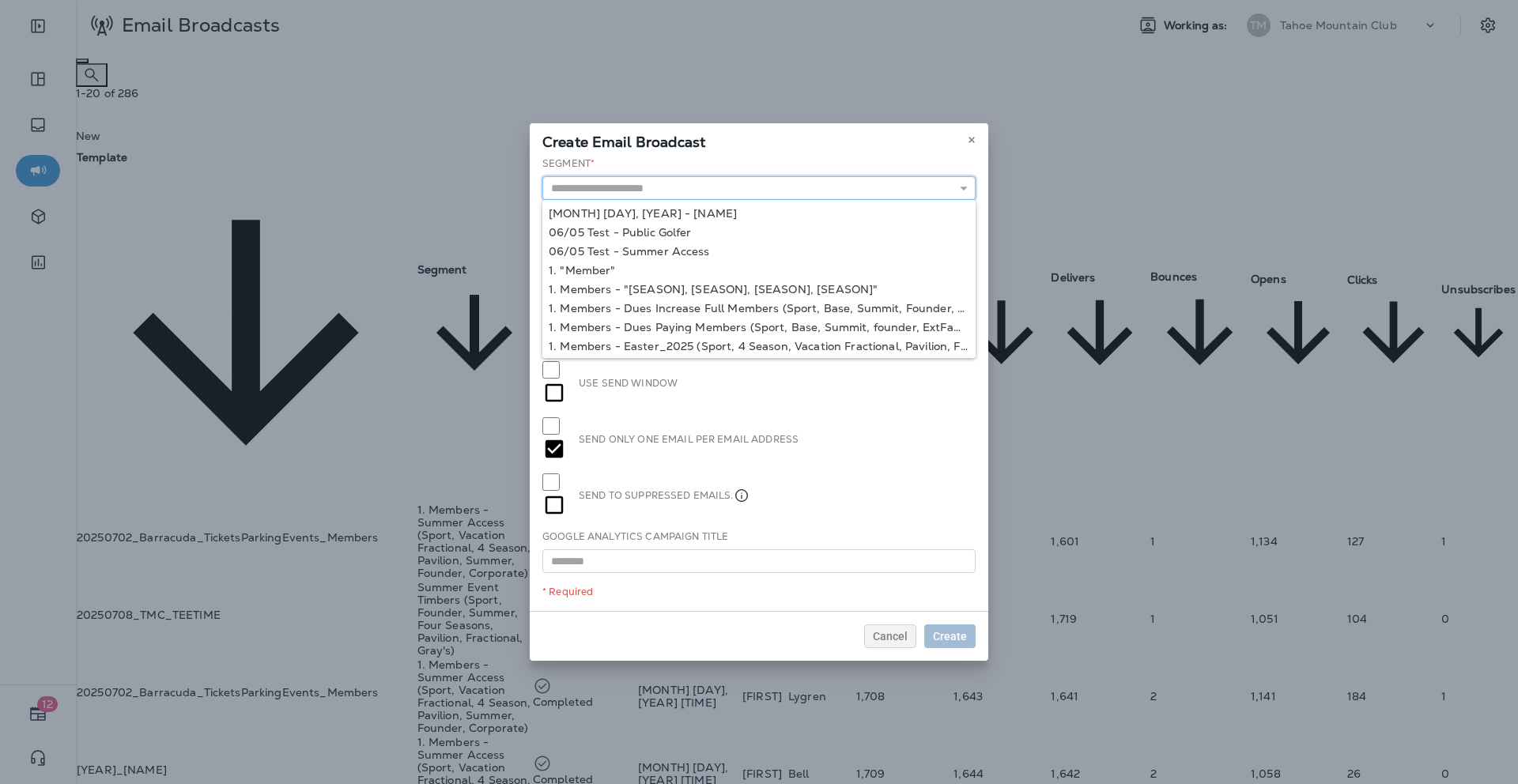 click at bounding box center [759, 188] 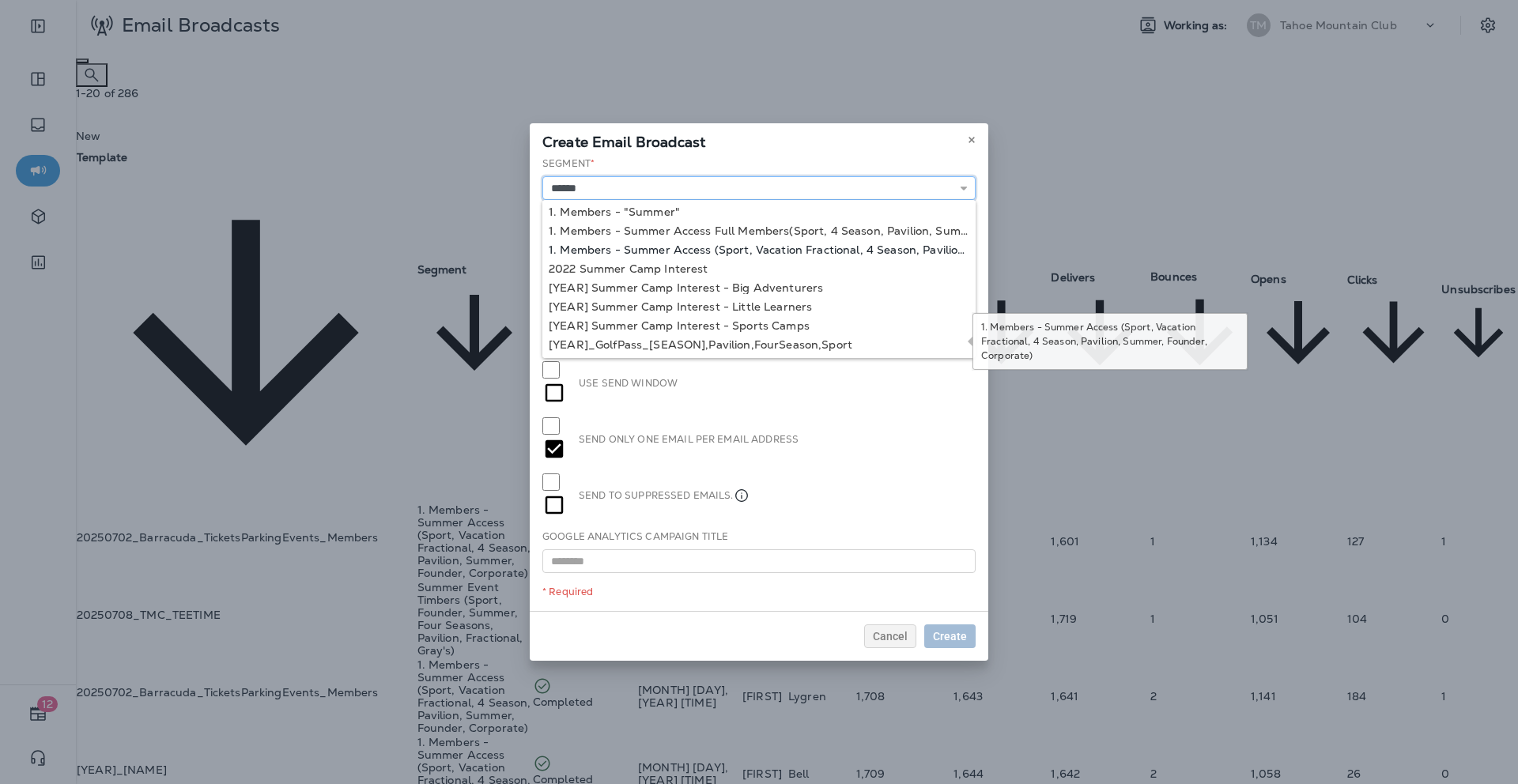 scroll, scrollTop: 115, scrollLeft: 0, axis: vertical 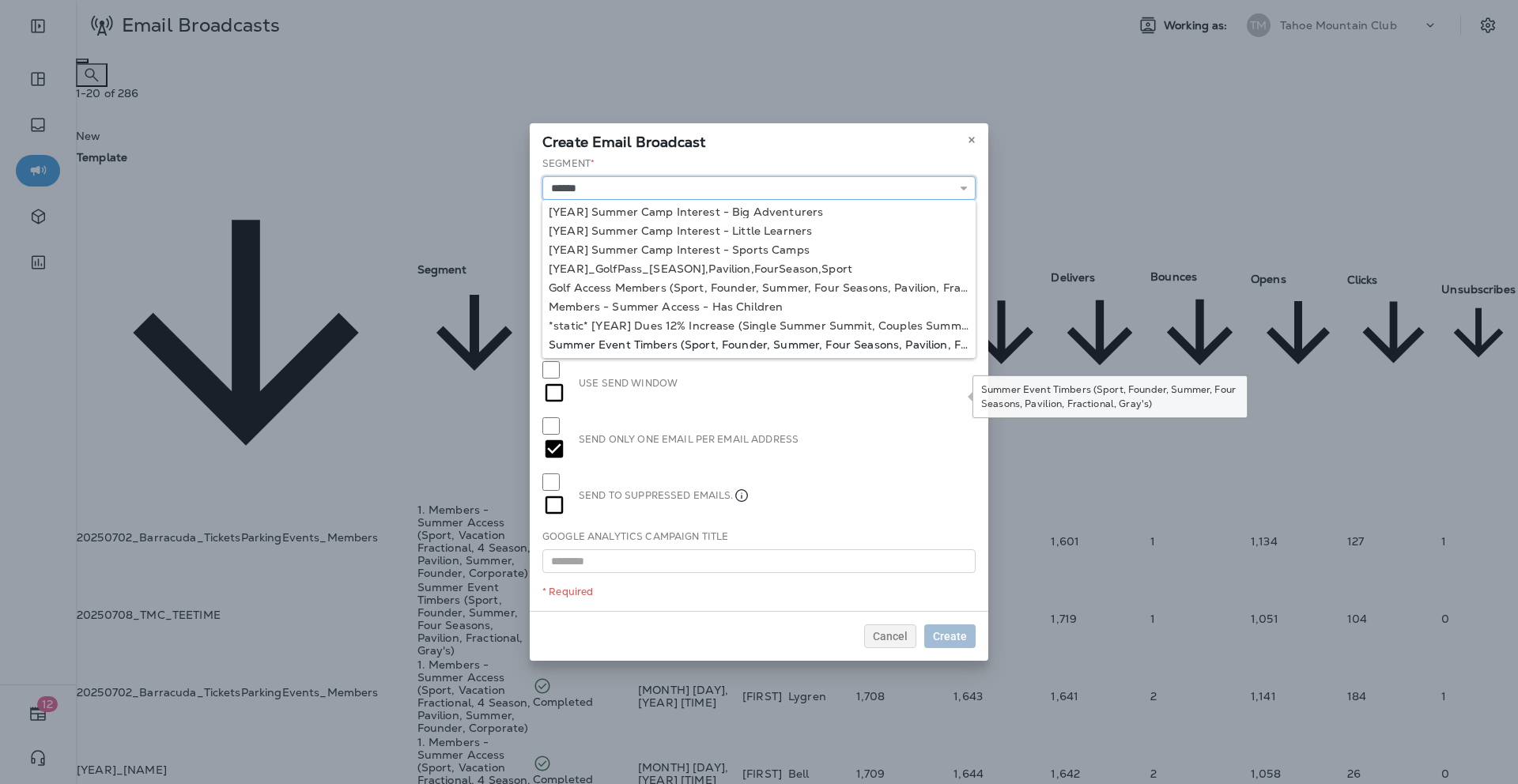 type on "**********" 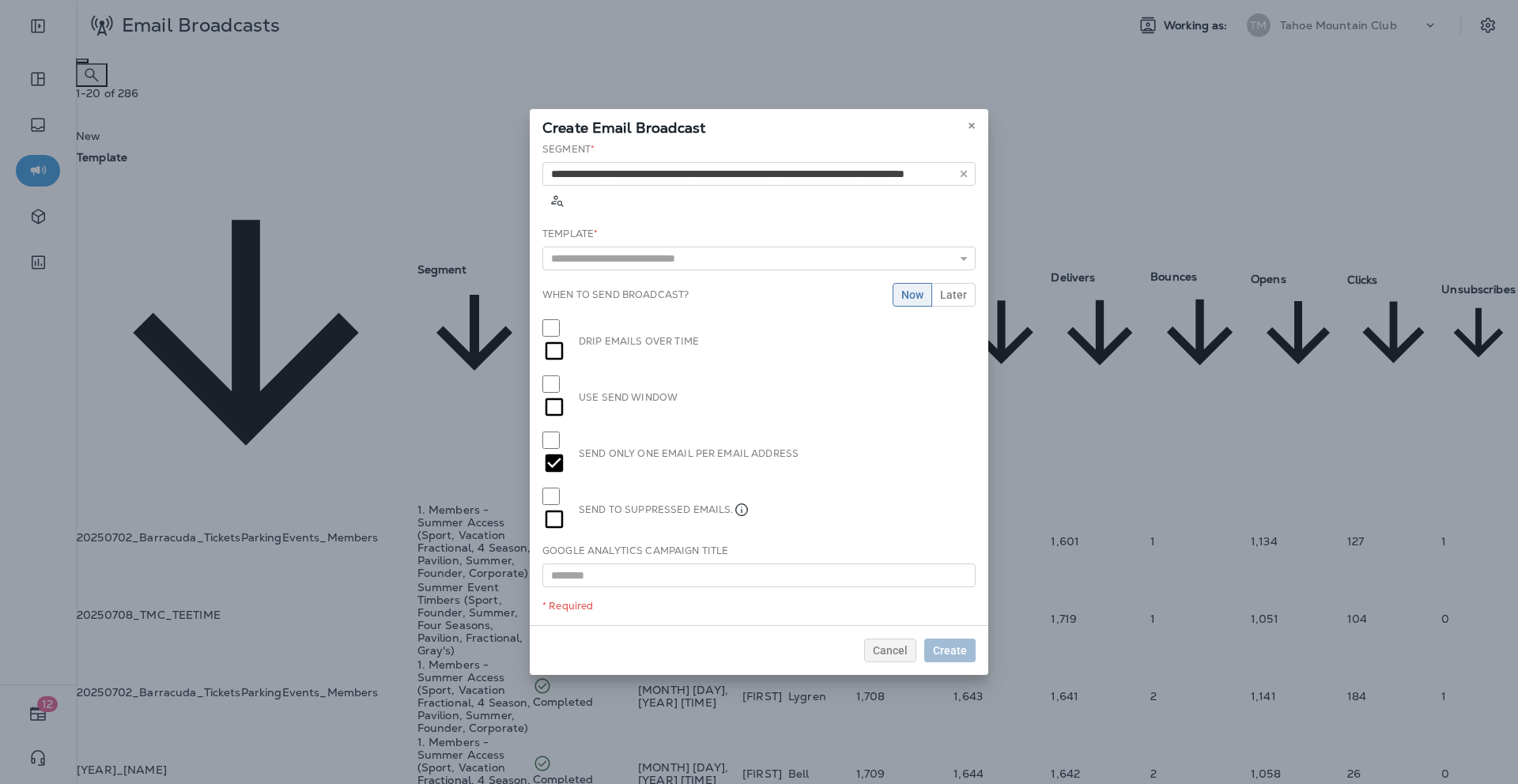 click on "**********" at bounding box center [759, 383] 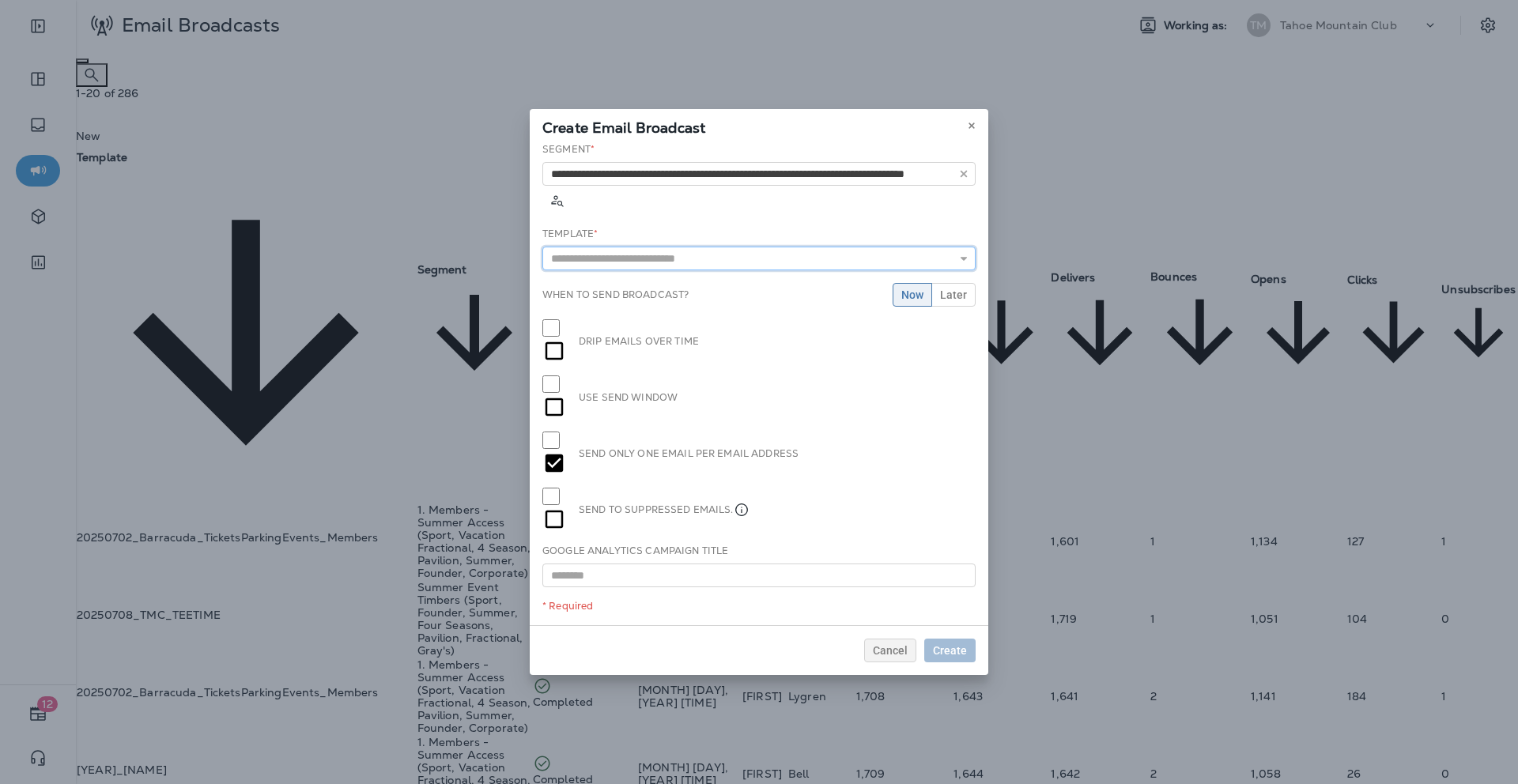 click at bounding box center [759, 258] 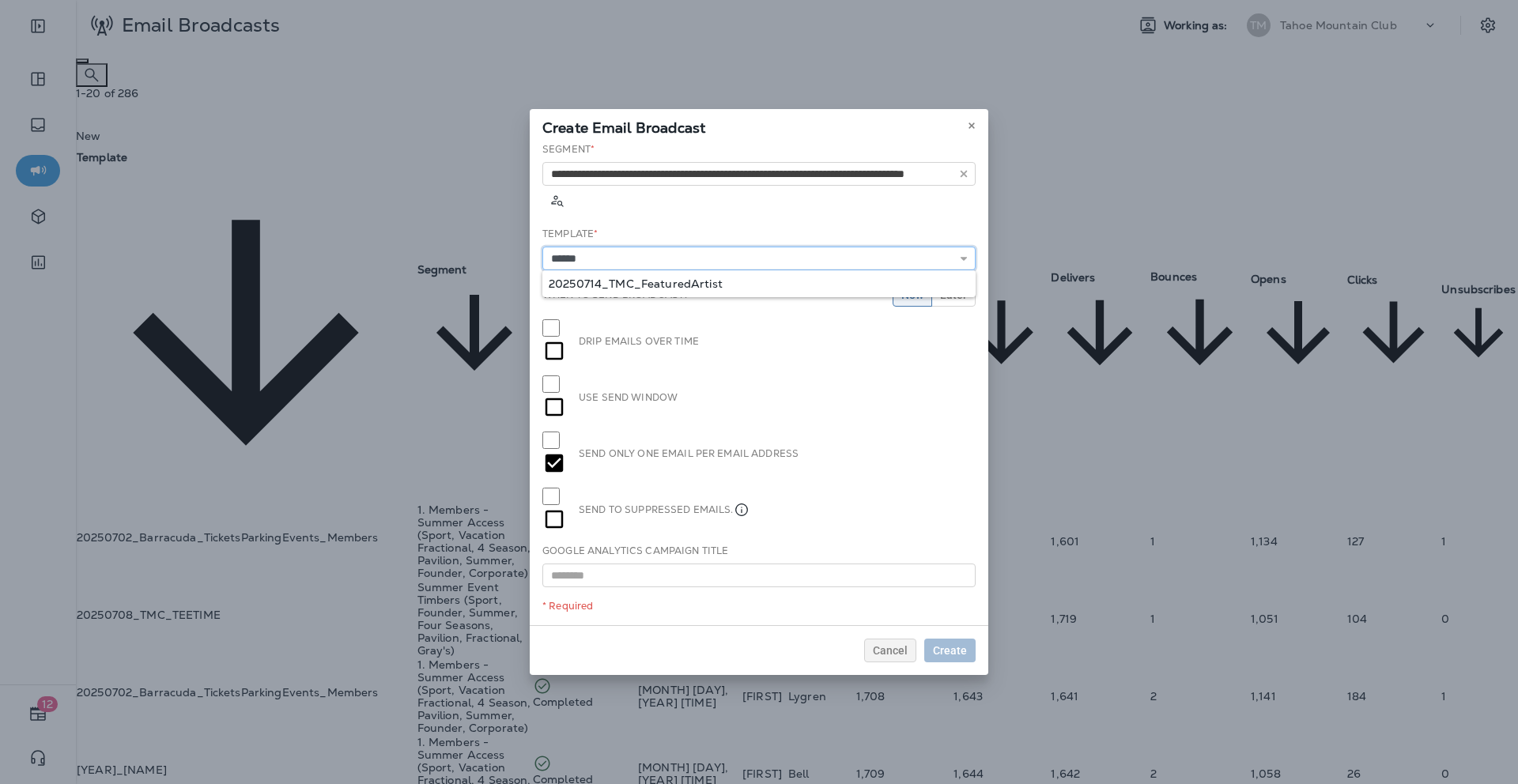 type on "**********" 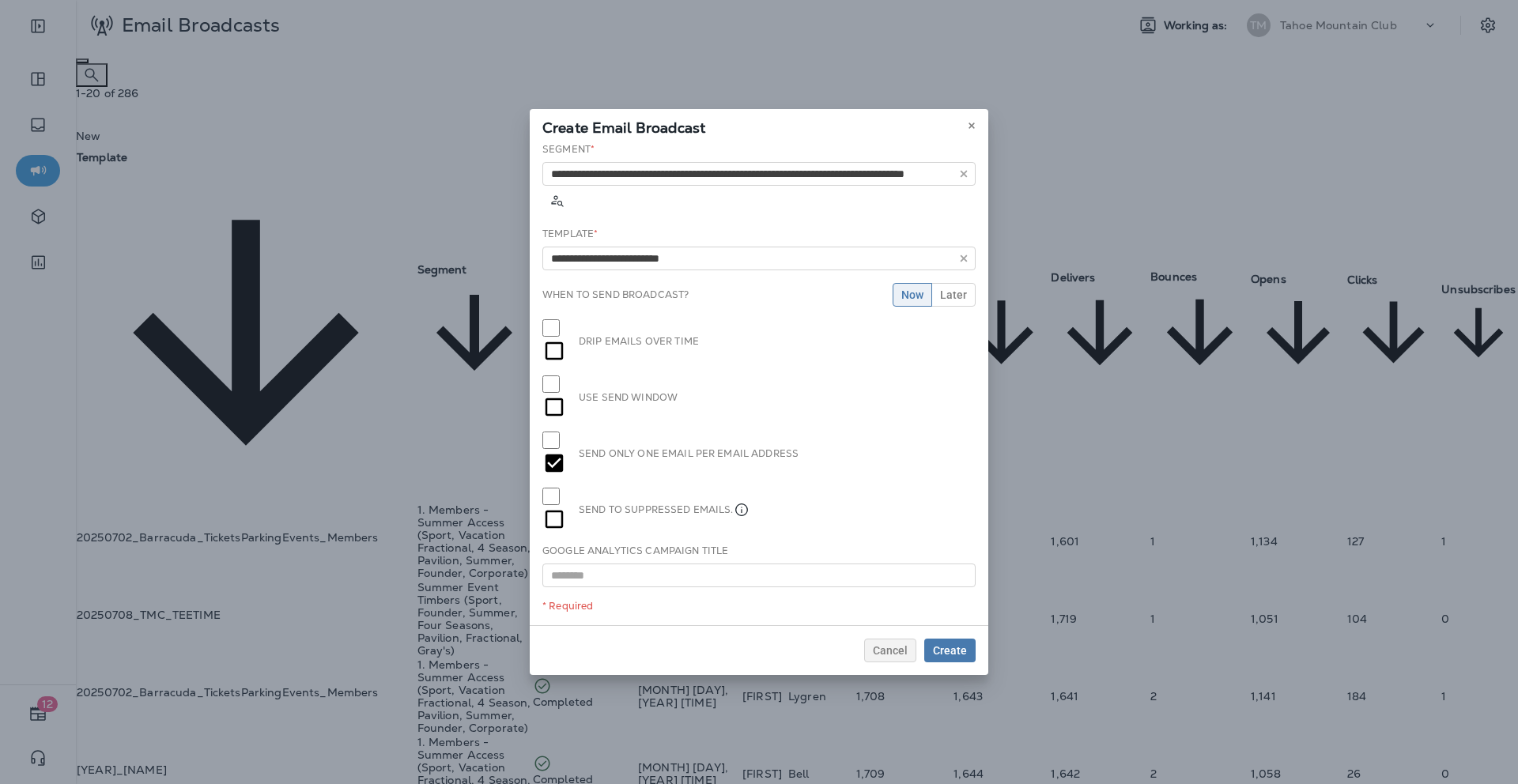 click on "**********" at bounding box center (759, 383) 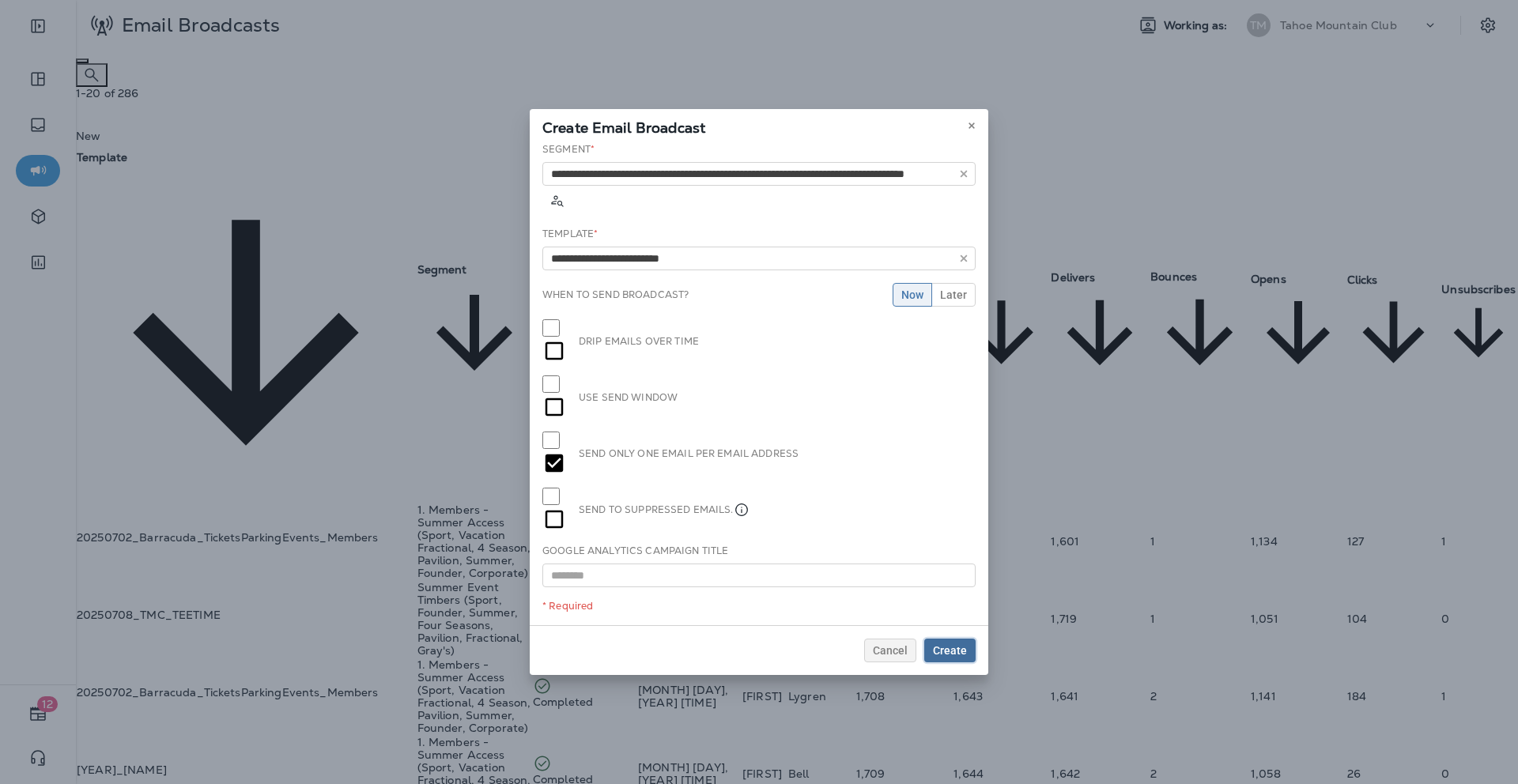 click on "Create" at bounding box center (950, 650) 